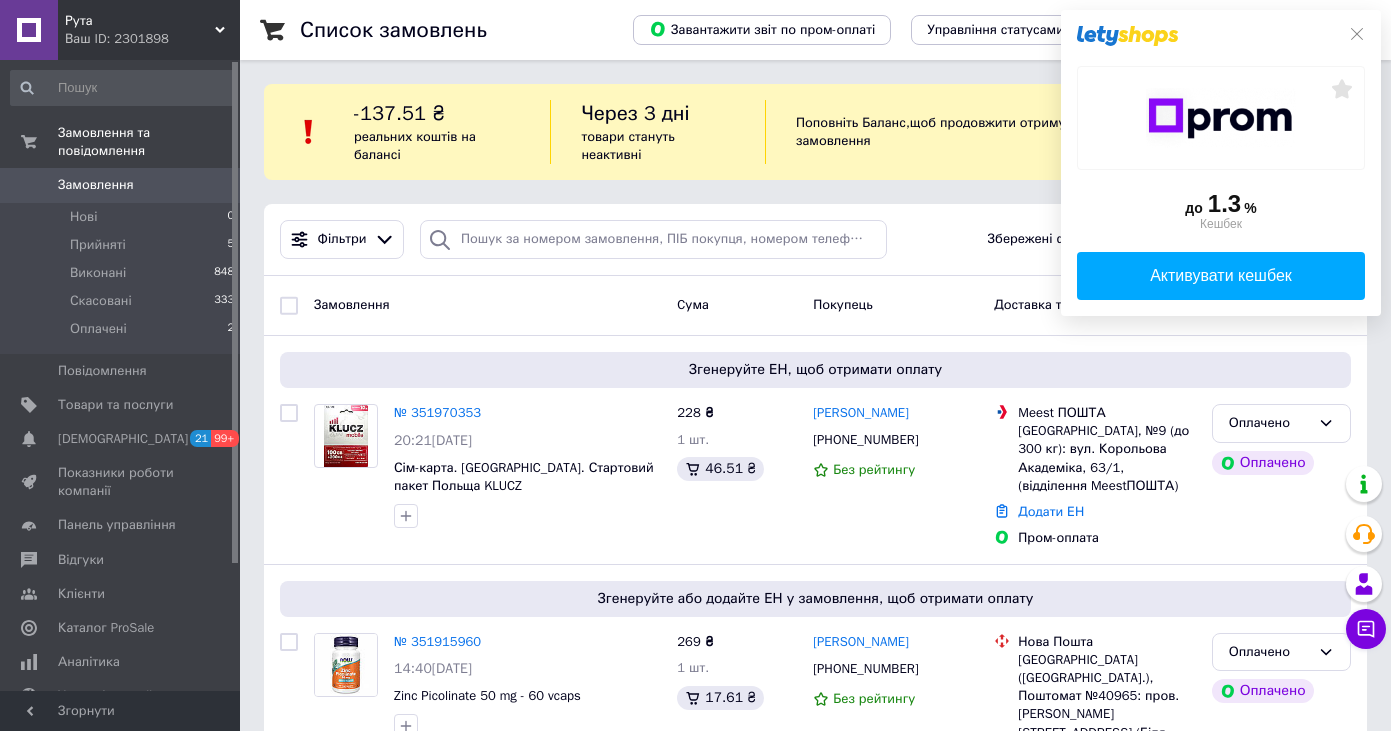 scroll, scrollTop: 0, scrollLeft: 0, axis: both 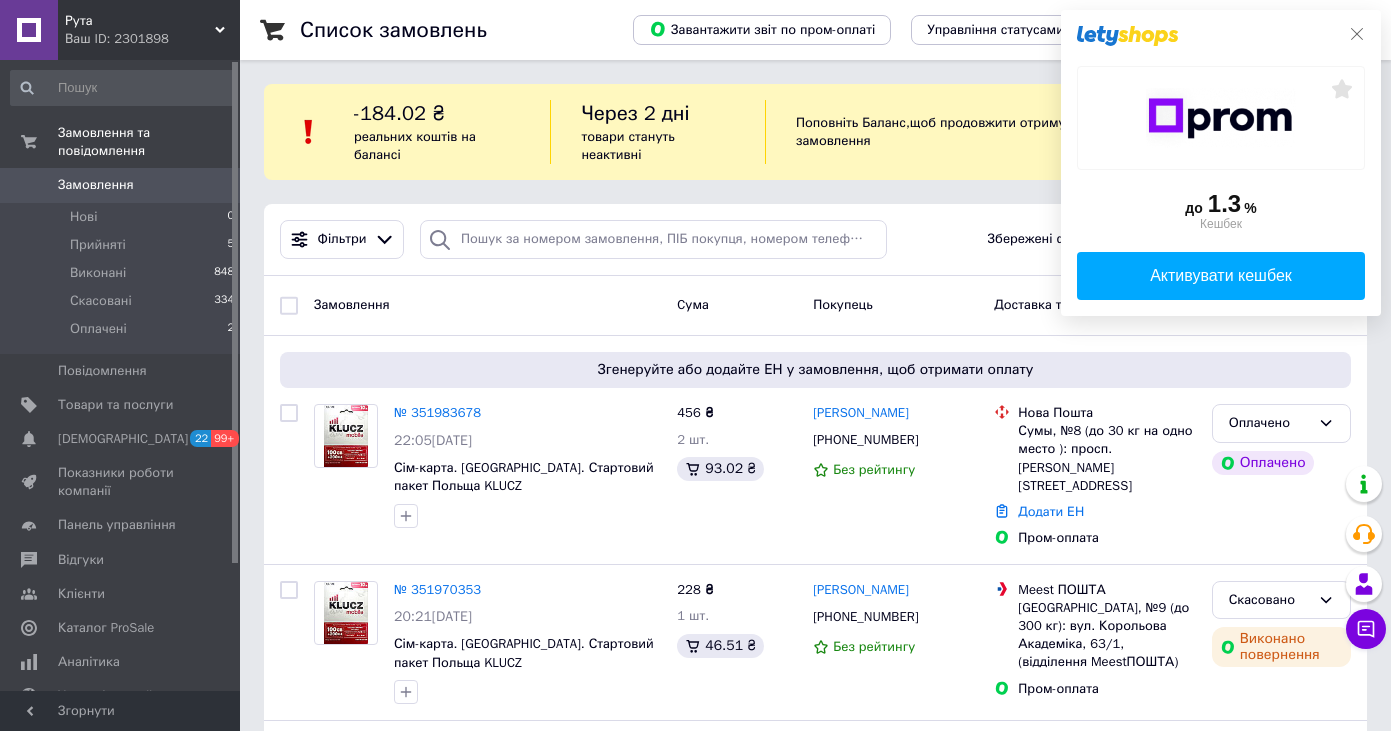 click 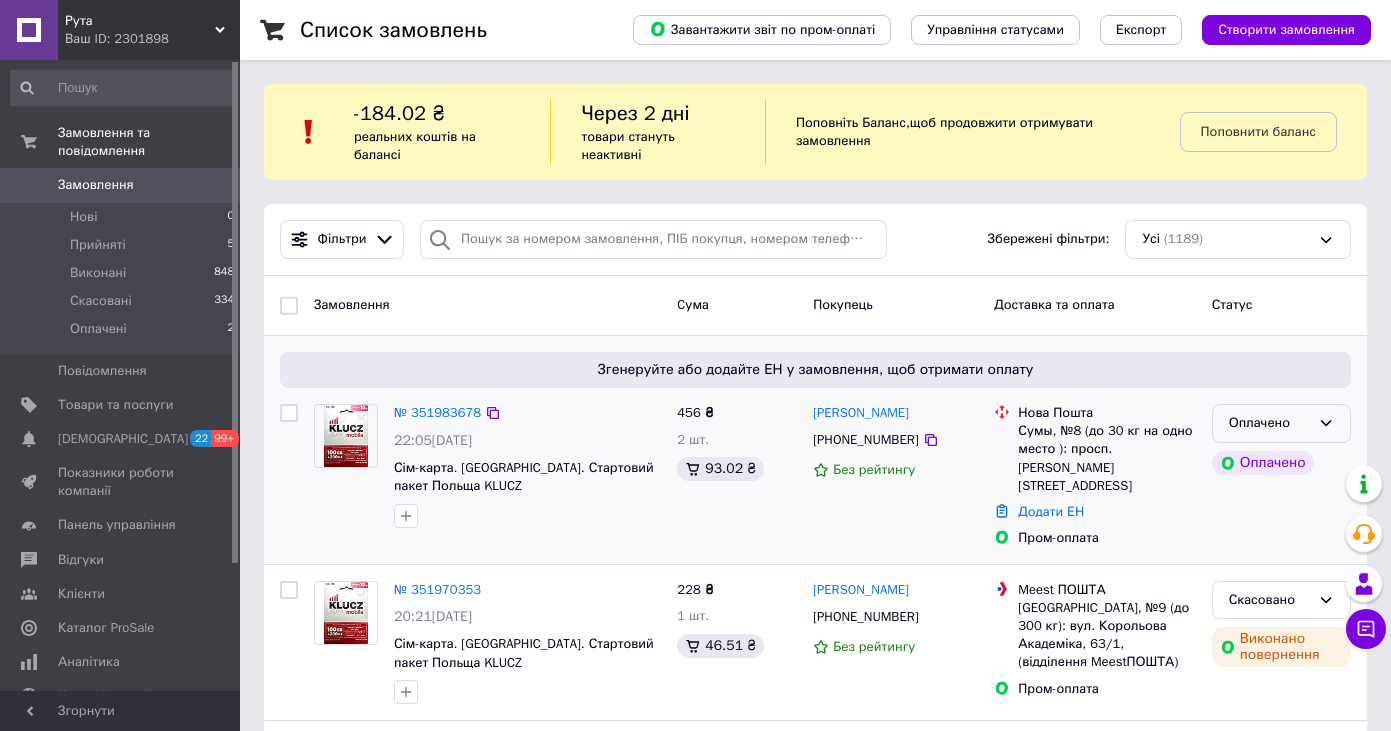 click 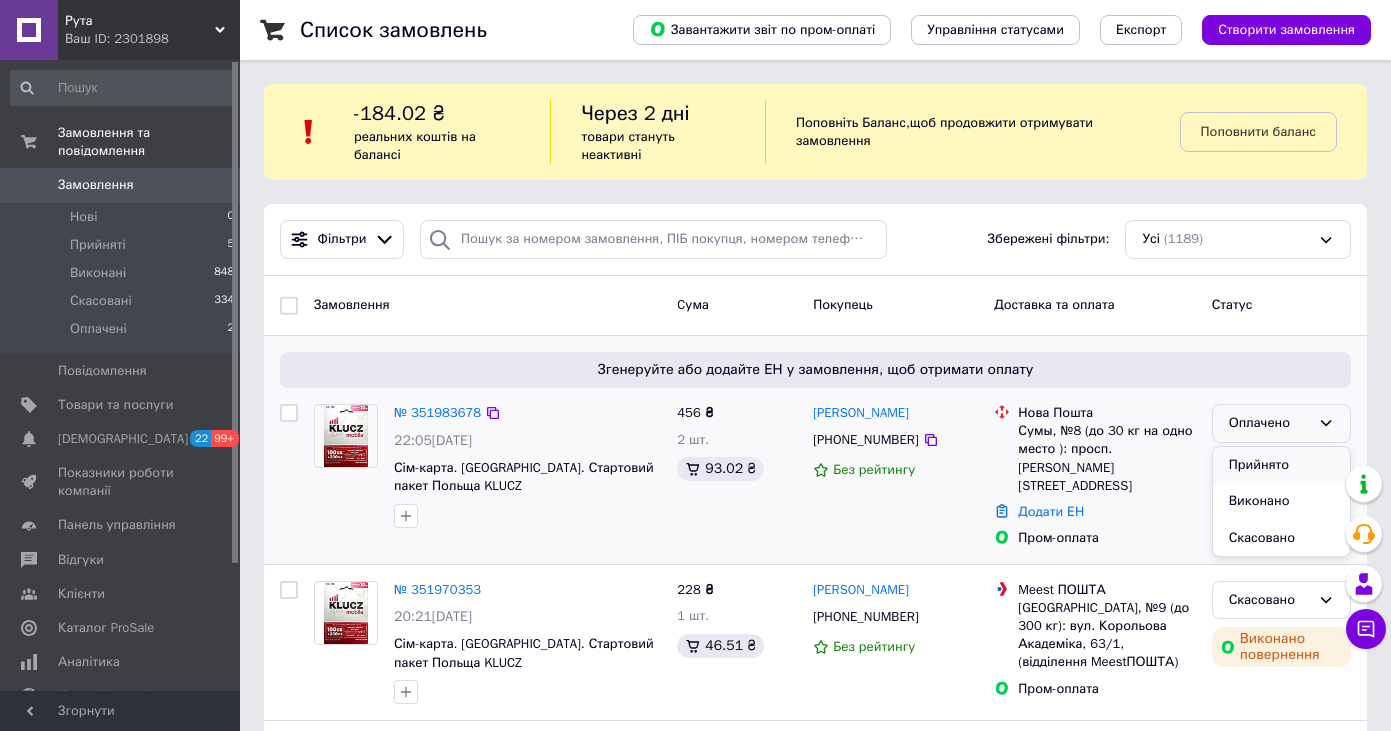 click on "Прийнято" at bounding box center (1281, 465) 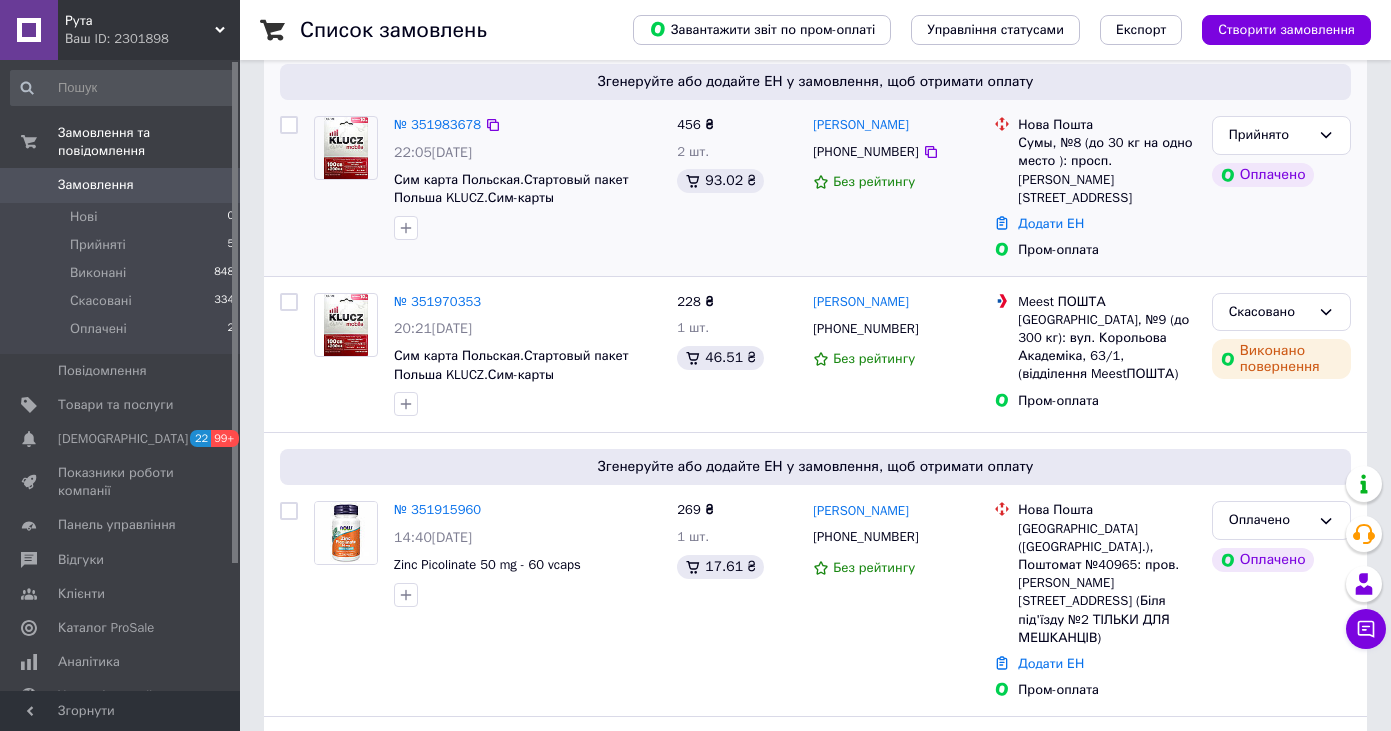 scroll, scrollTop: 333, scrollLeft: 0, axis: vertical 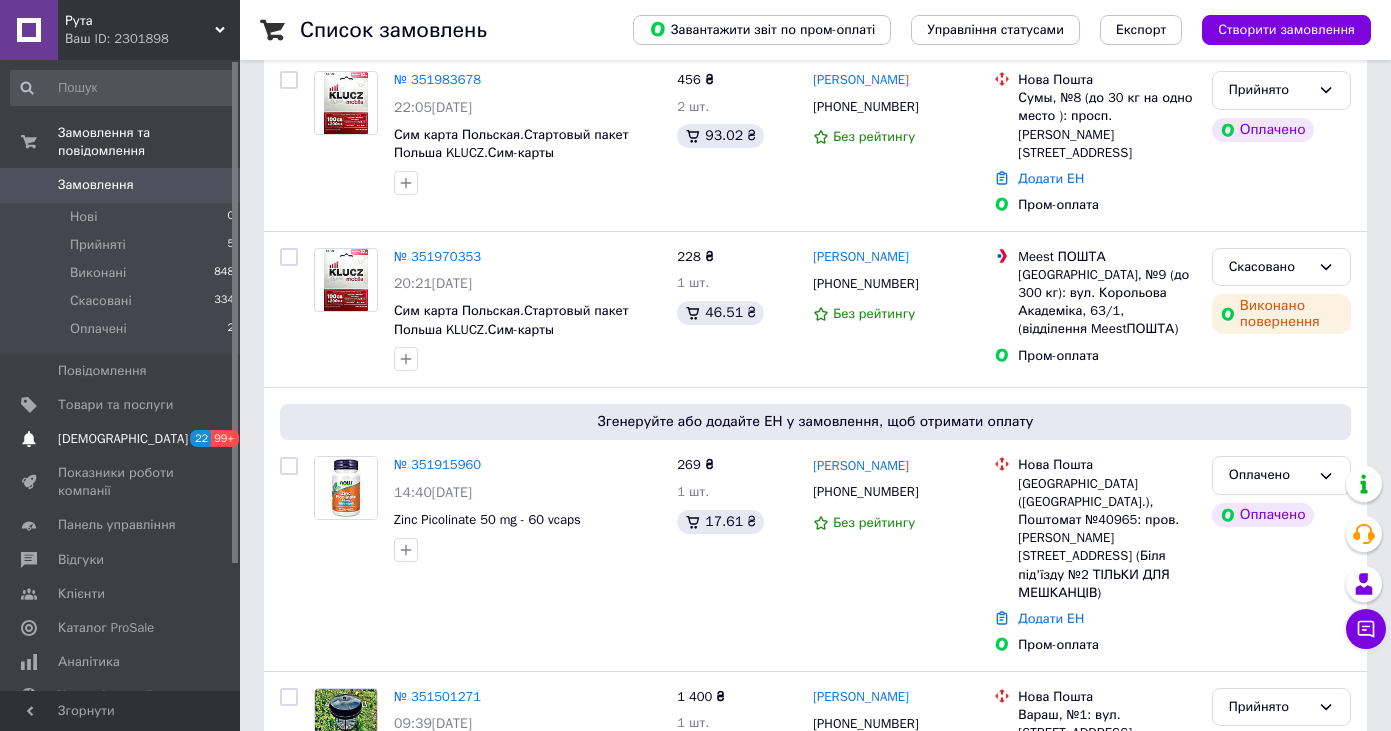 click on "[DEMOGRAPHIC_DATA]" at bounding box center [123, 439] 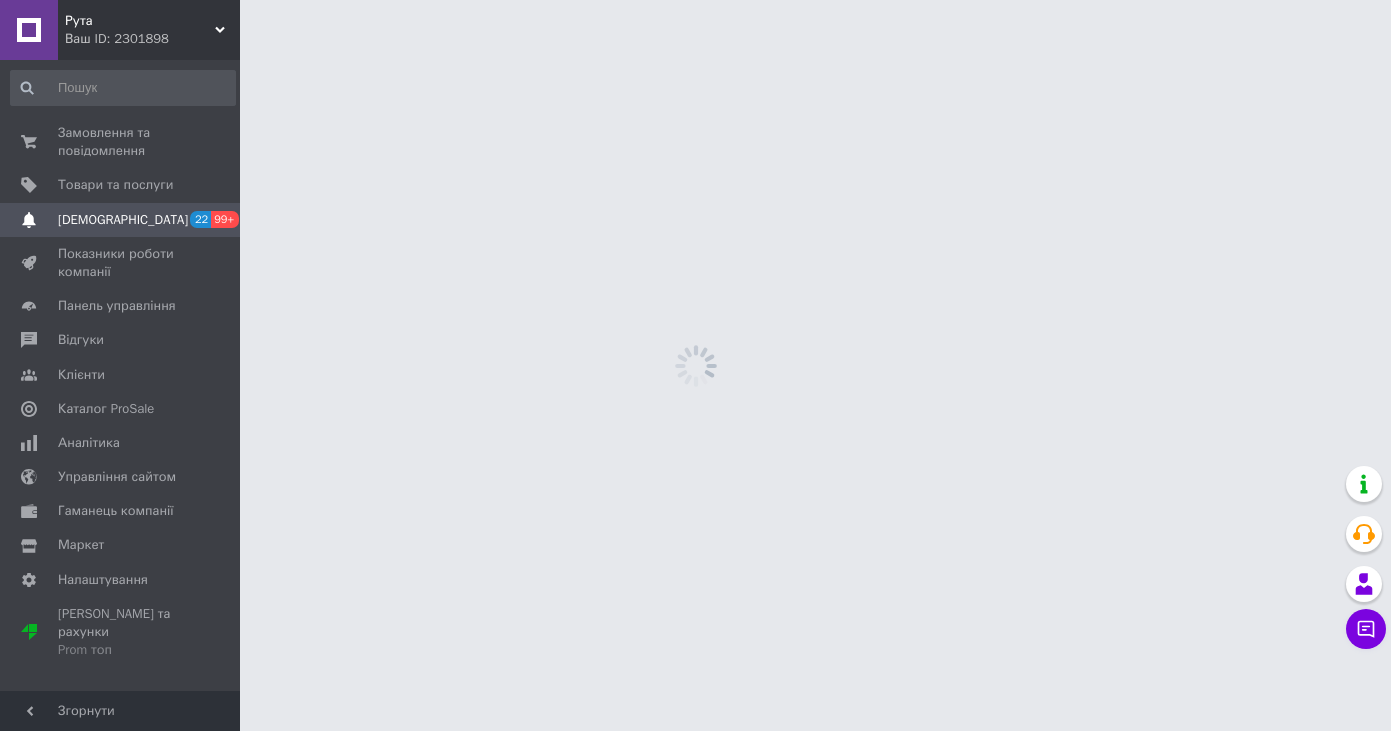 scroll, scrollTop: 0, scrollLeft: 0, axis: both 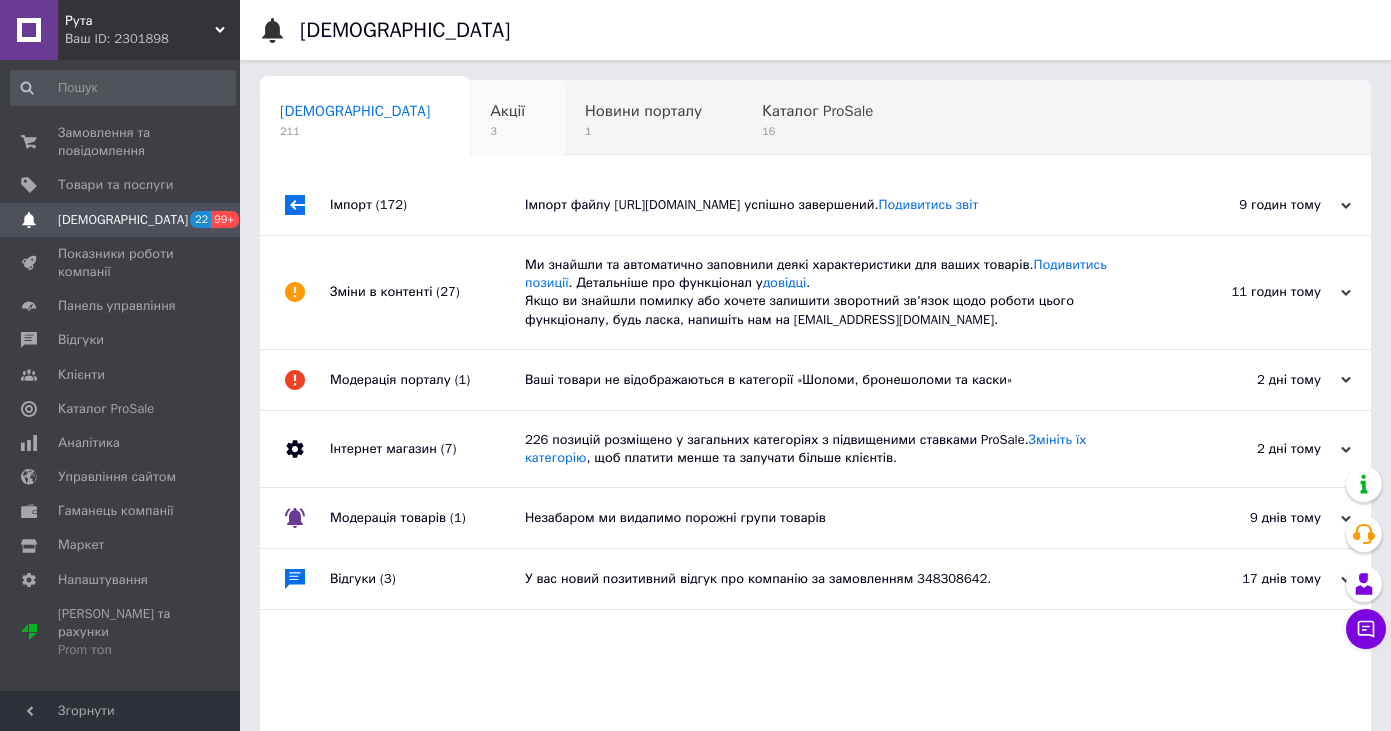 click on "Акції" at bounding box center (507, 111) 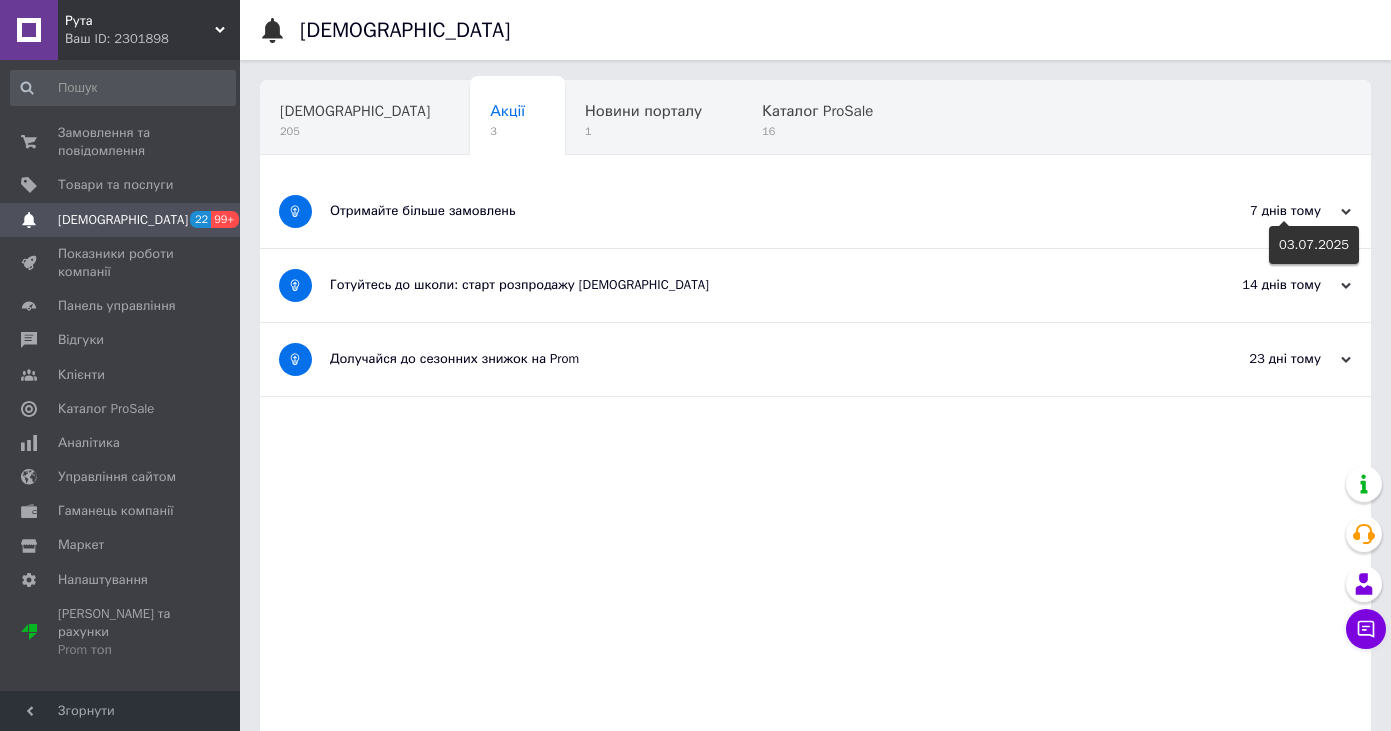 click 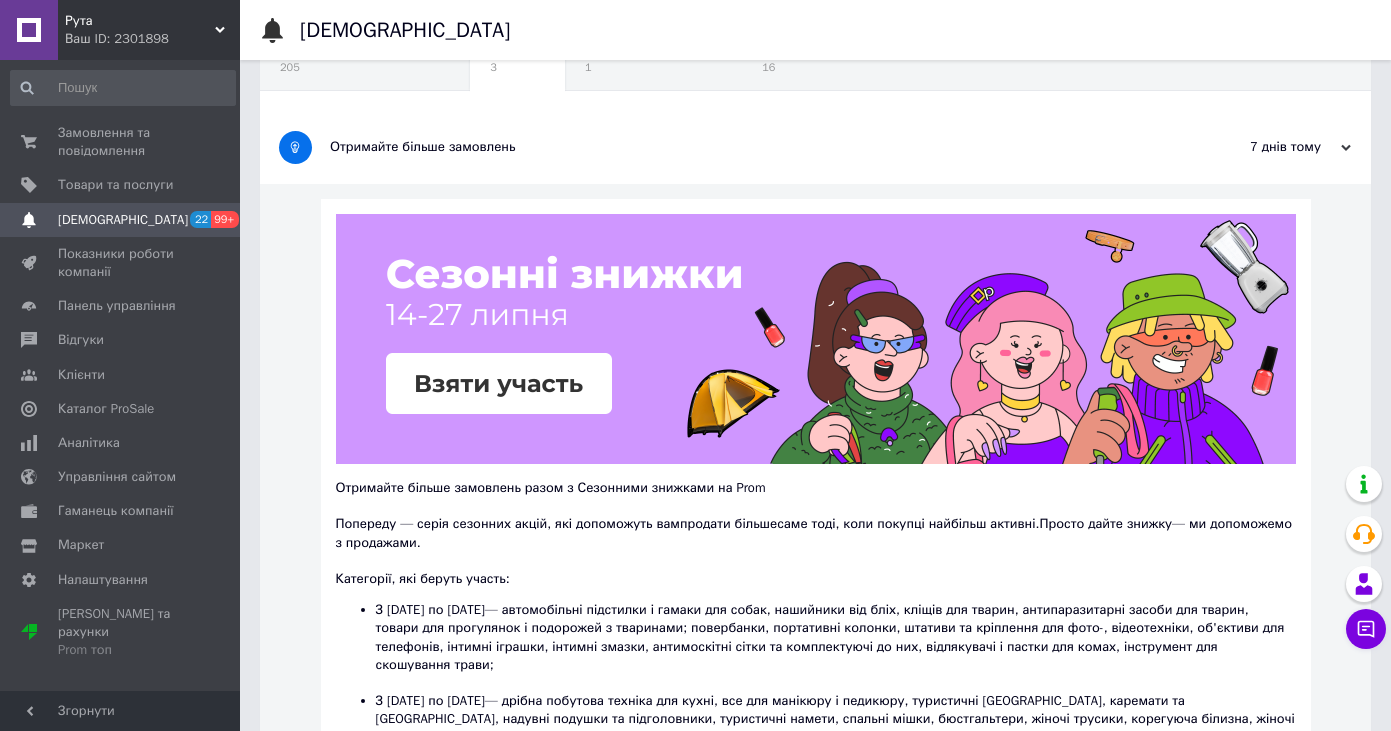 scroll, scrollTop: 0, scrollLeft: 0, axis: both 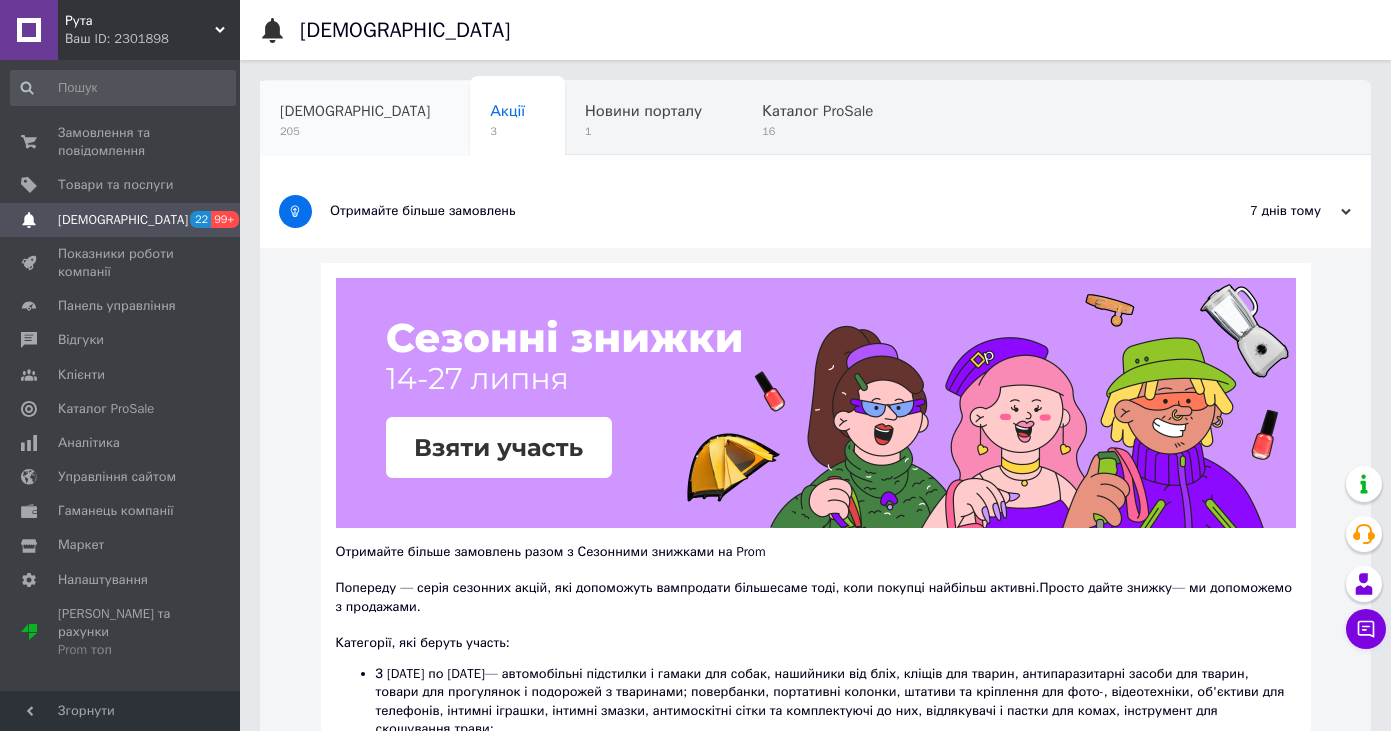 click on "[DEMOGRAPHIC_DATA]" at bounding box center [355, 111] 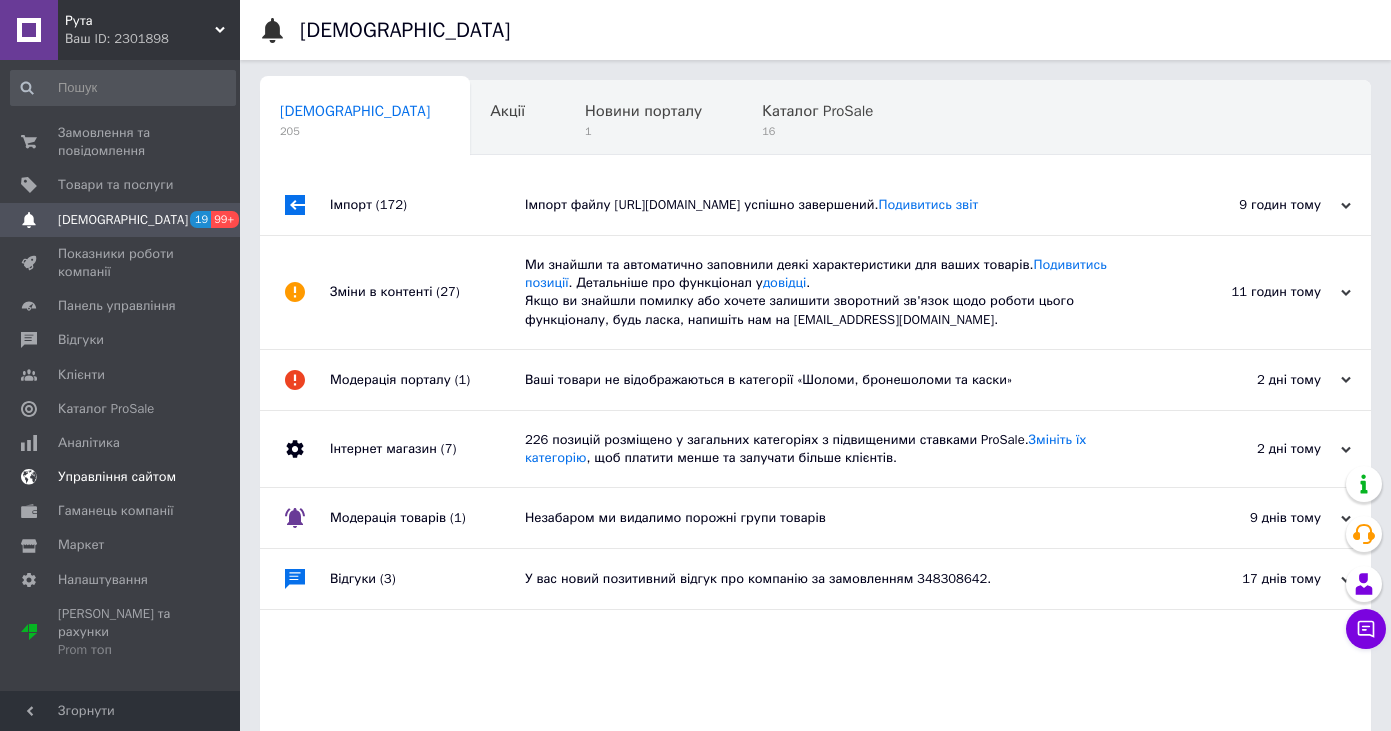 scroll, scrollTop: 74, scrollLeft: 0, axis: vertical 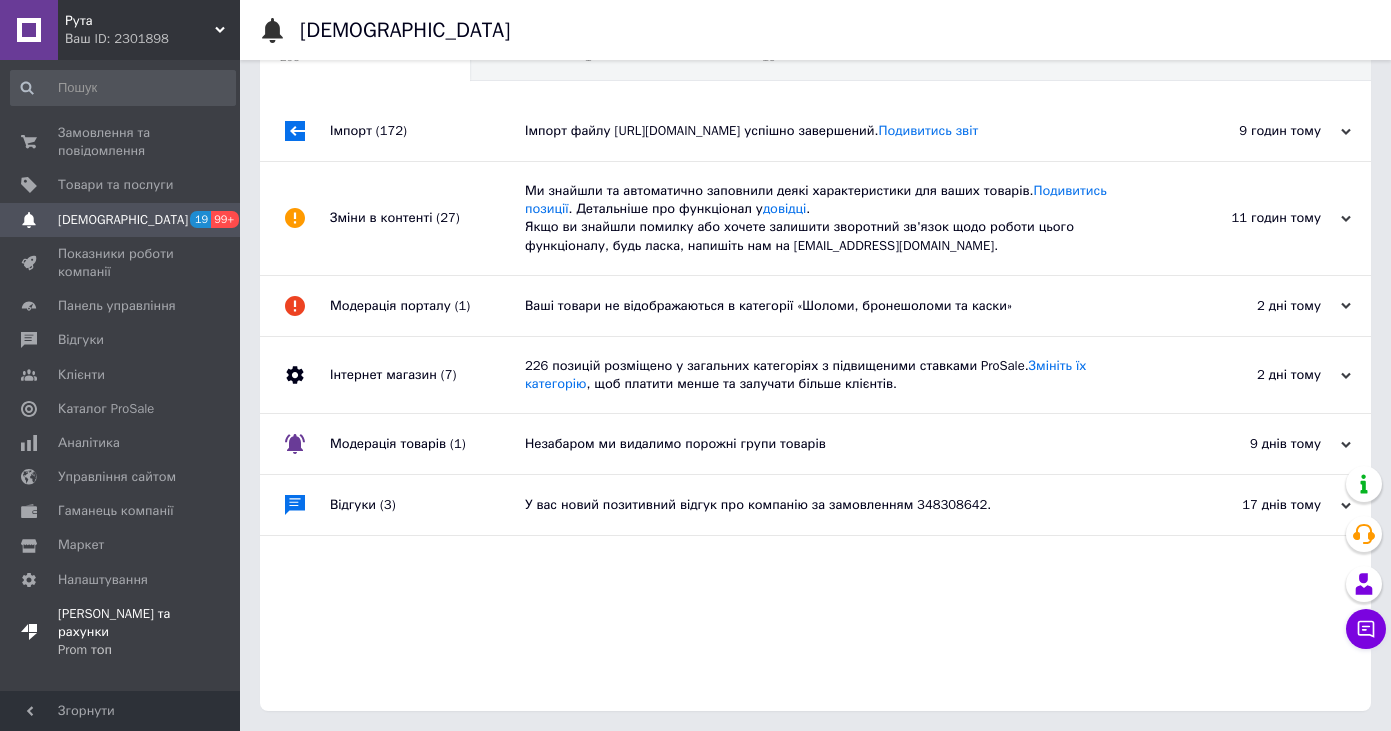 click on "Тарифи та рахунки Prom топ" at bounding box center (121, 632) 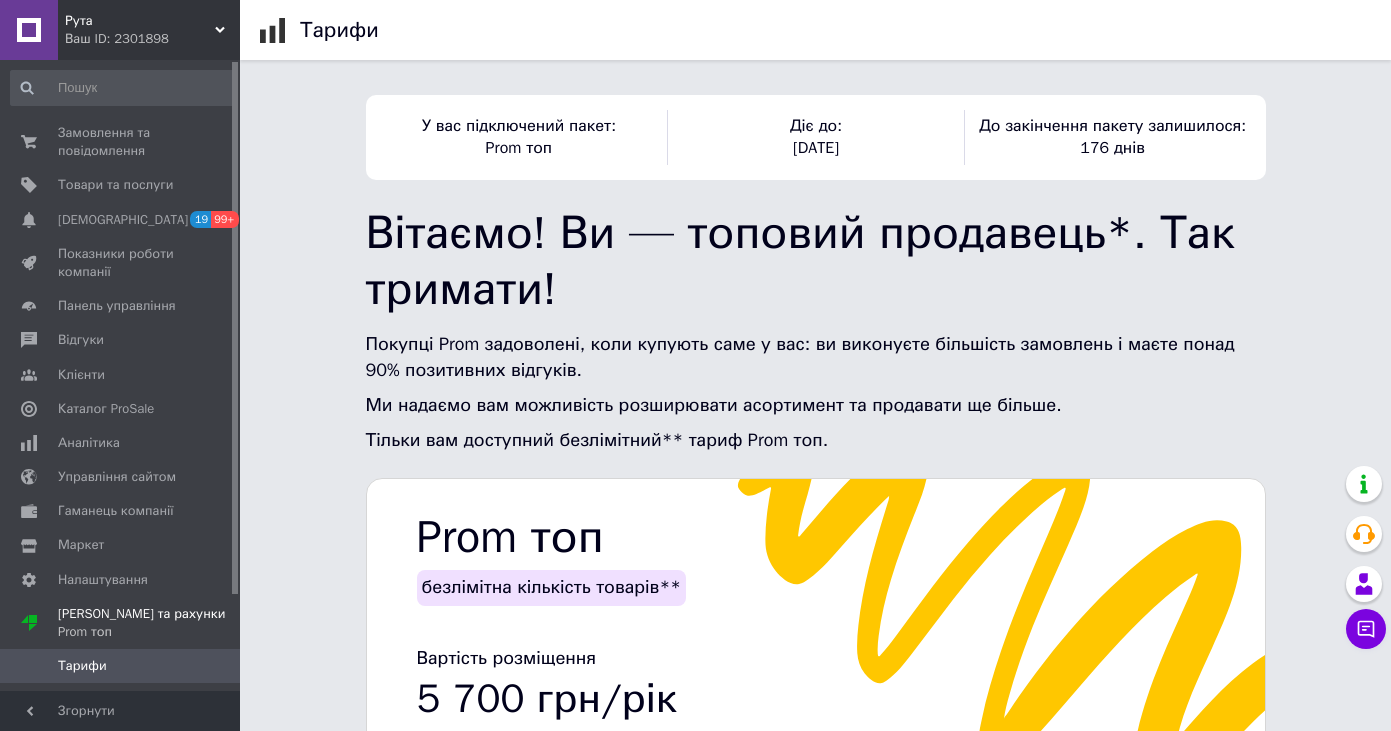 scroll, scrollTop: 110, scrollLeft: 0, axis: vertical 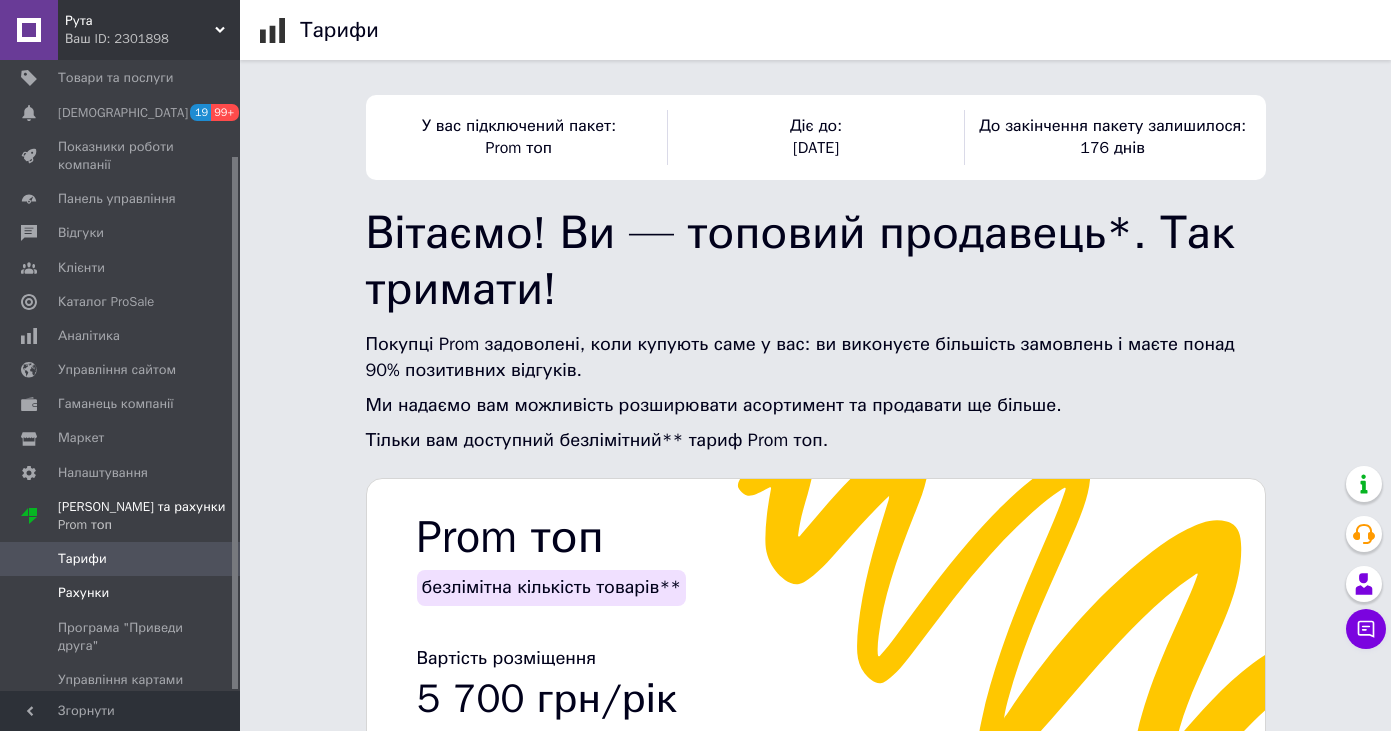 click on "Рахунки" at bounding box center (83, 593) 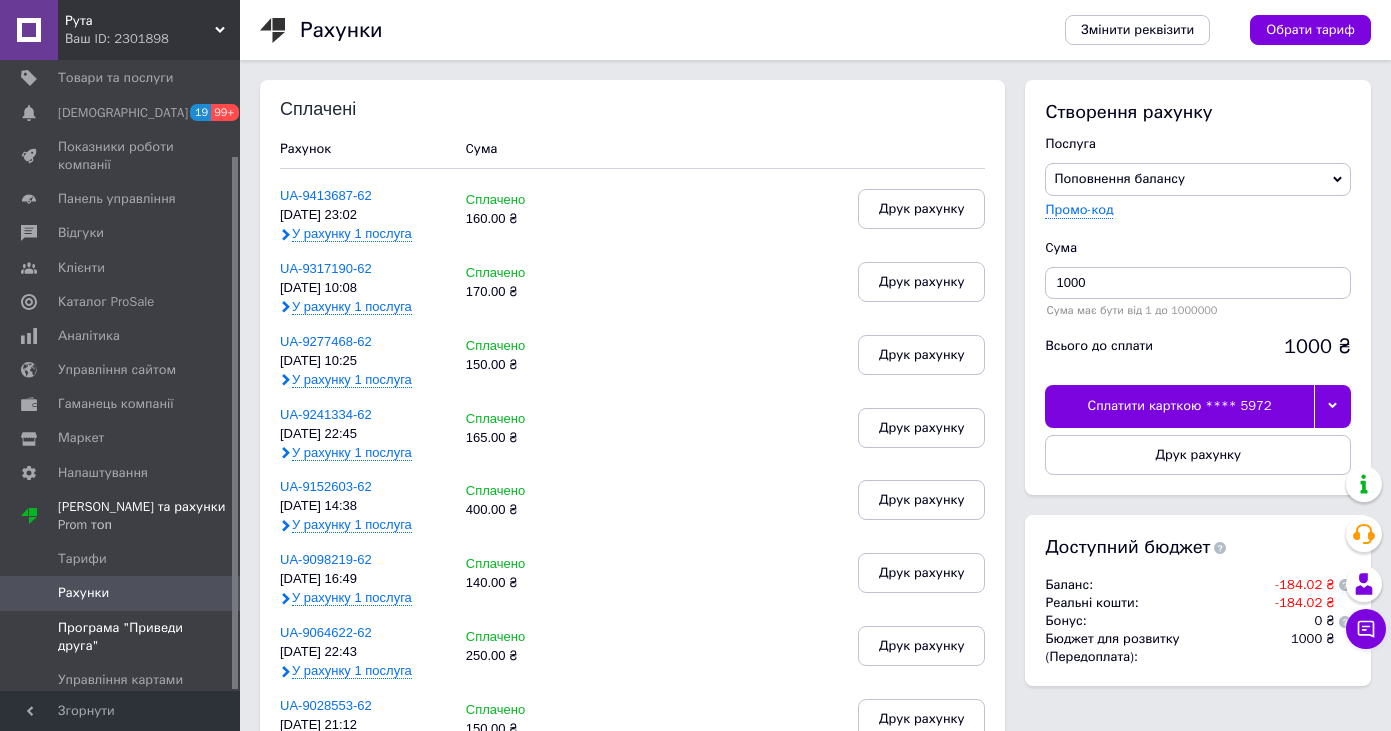 scroll, scrollTop: 167, scrollLeft: 0, axis: vertical 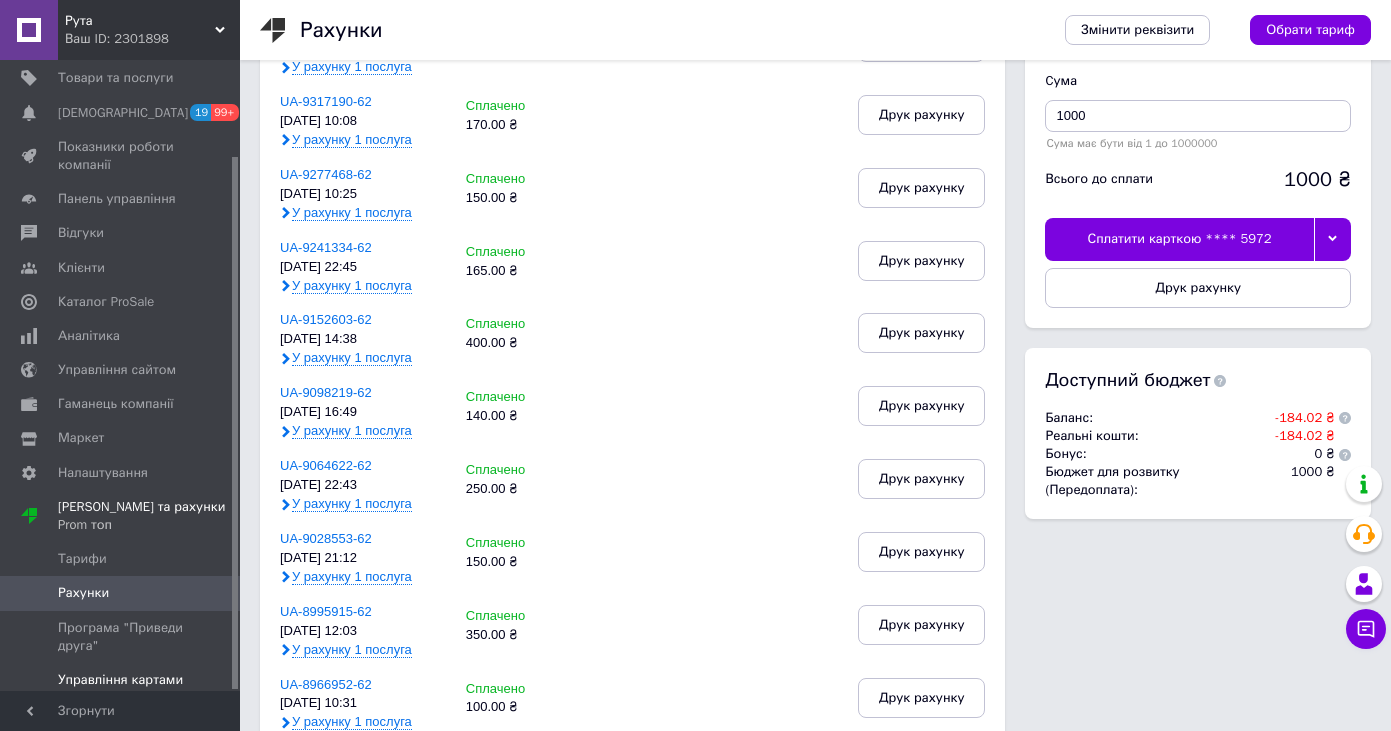 click on "Управління картами" at bounding box center (120, 680) 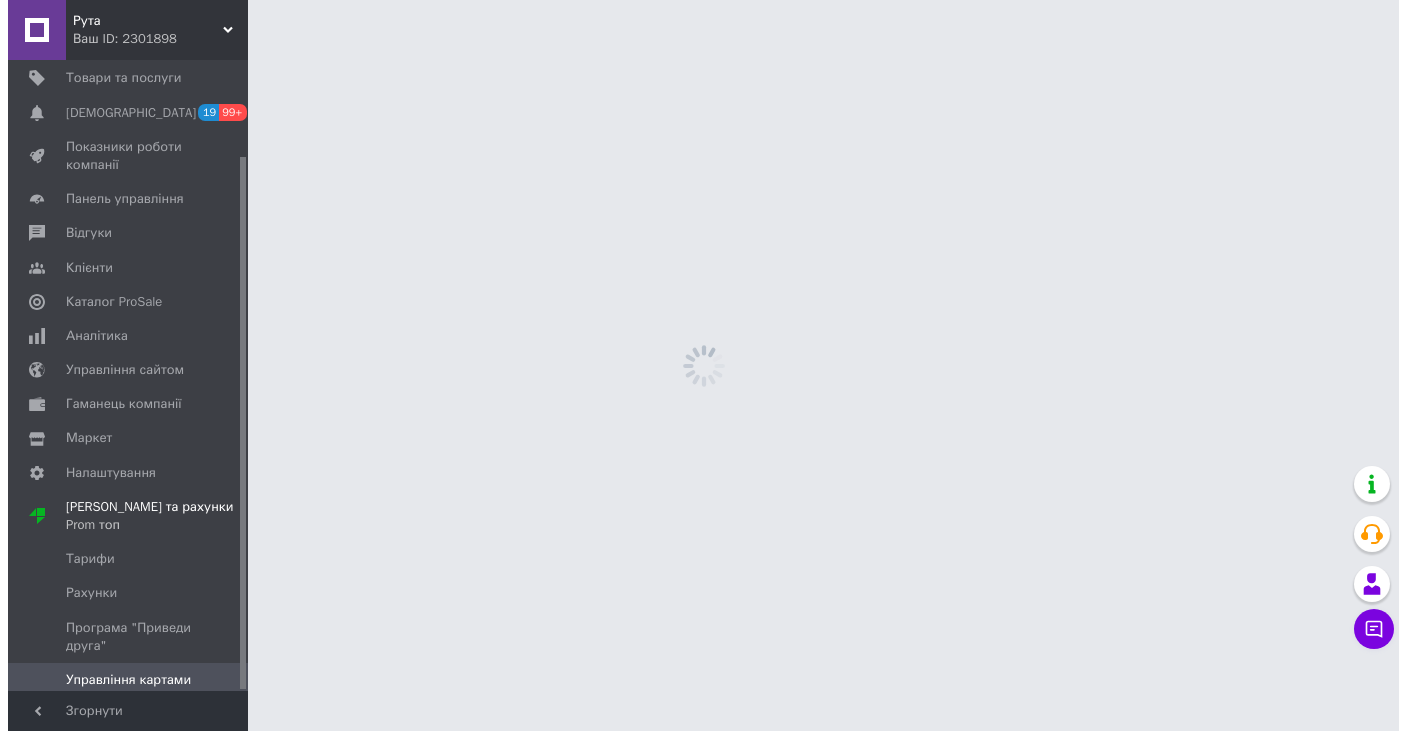 scroll, scrollTop: 0, scrollLeft: 0, axis: both 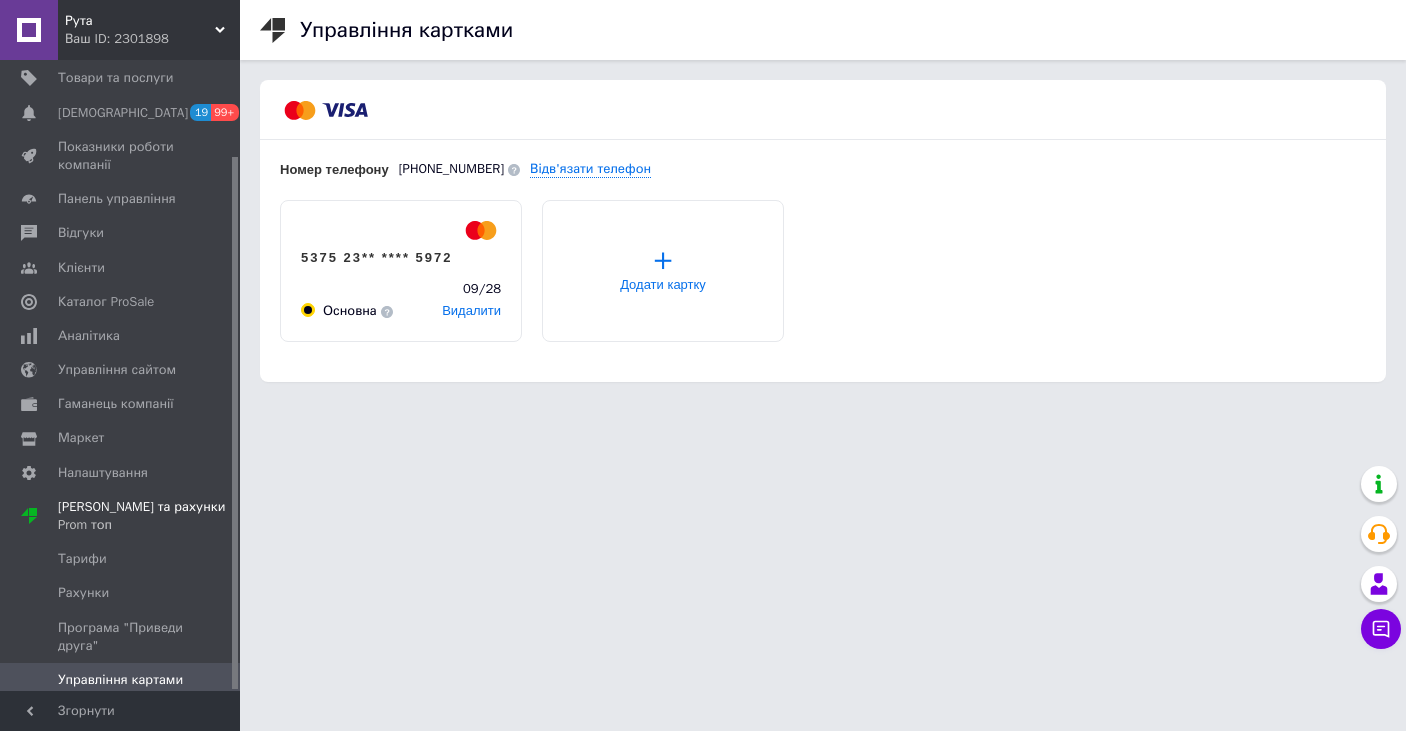 click on "+" at bounding box center (662, 259) 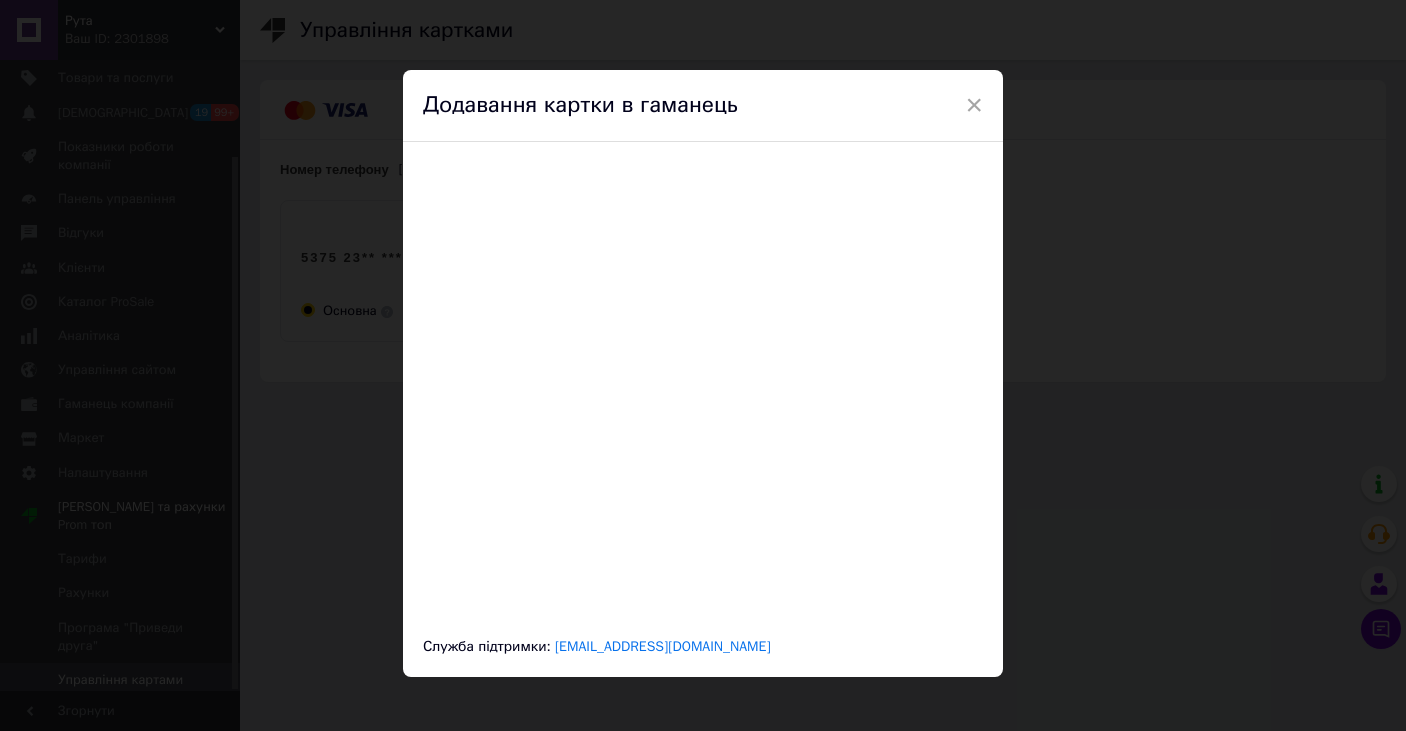scroll, scrollTop: 0, scrollLeft: 0, axis: both 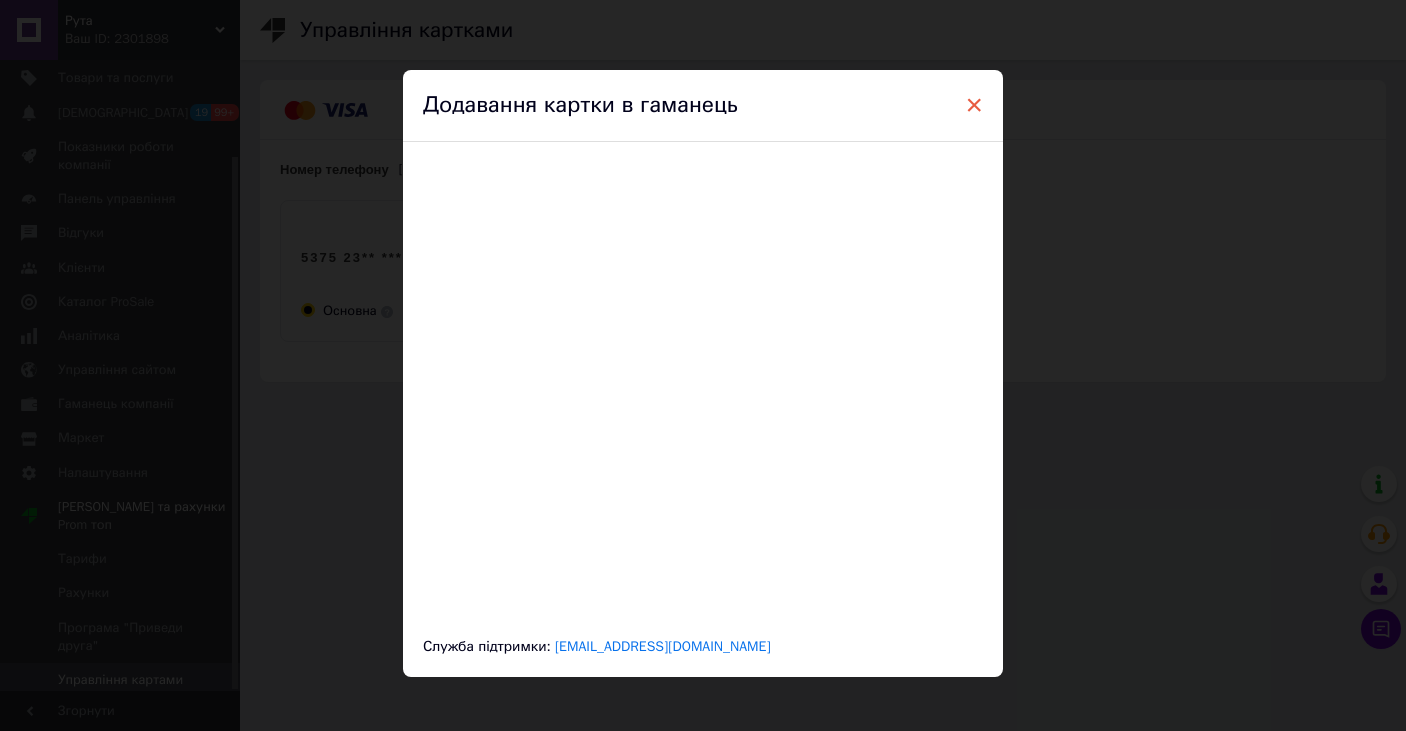click on "×" at bounding box center (974, 105) 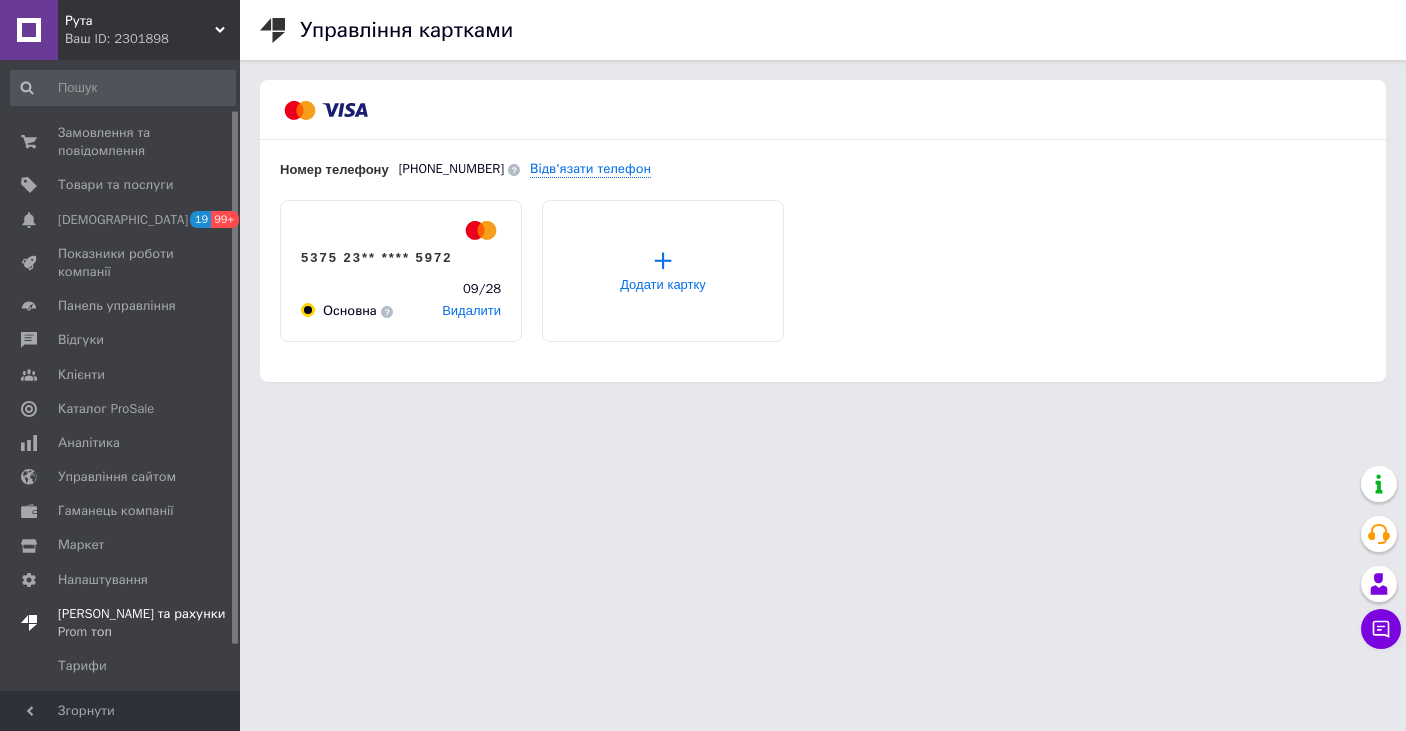 scroll, scrollTop: 113, scrollLeft: 0, axis: vertical 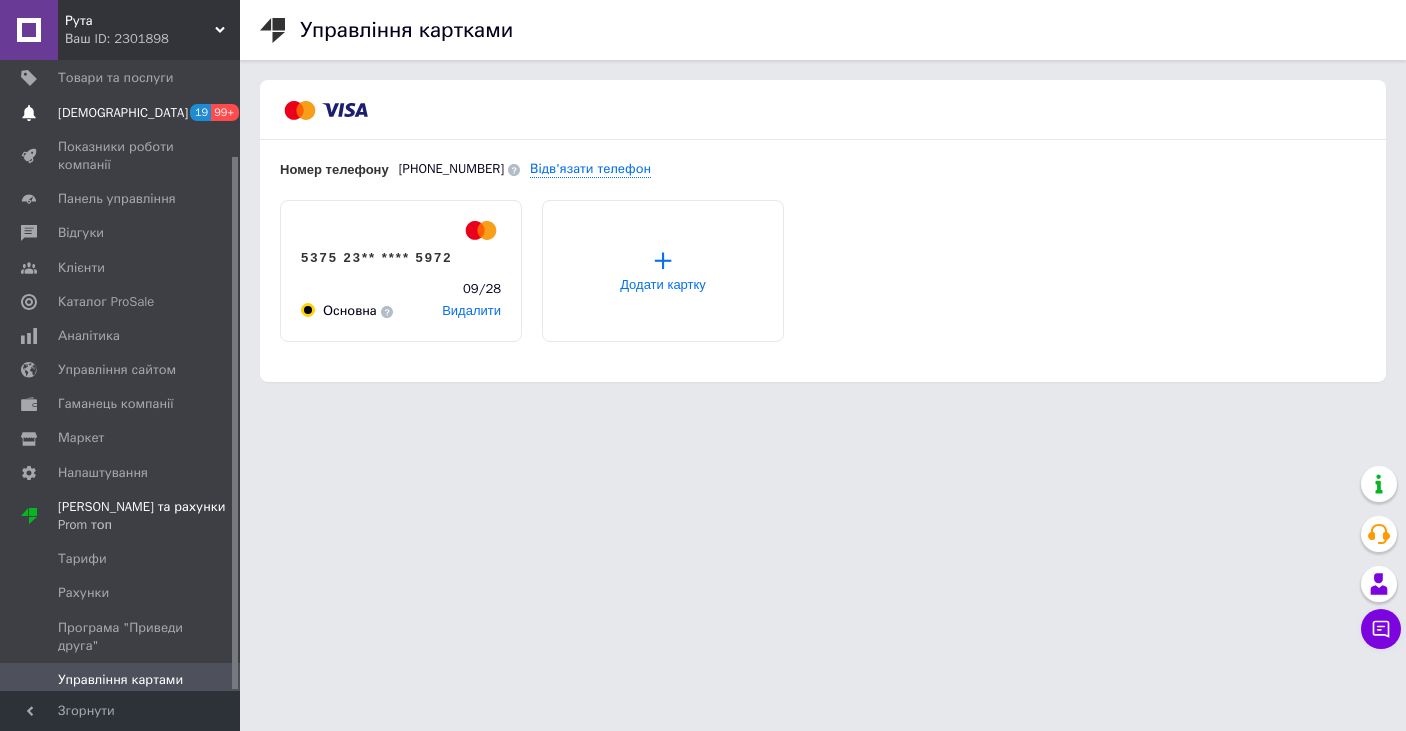 click on "[DEMOGRAPHIC_DATA]" at bounding box center [123, 113] 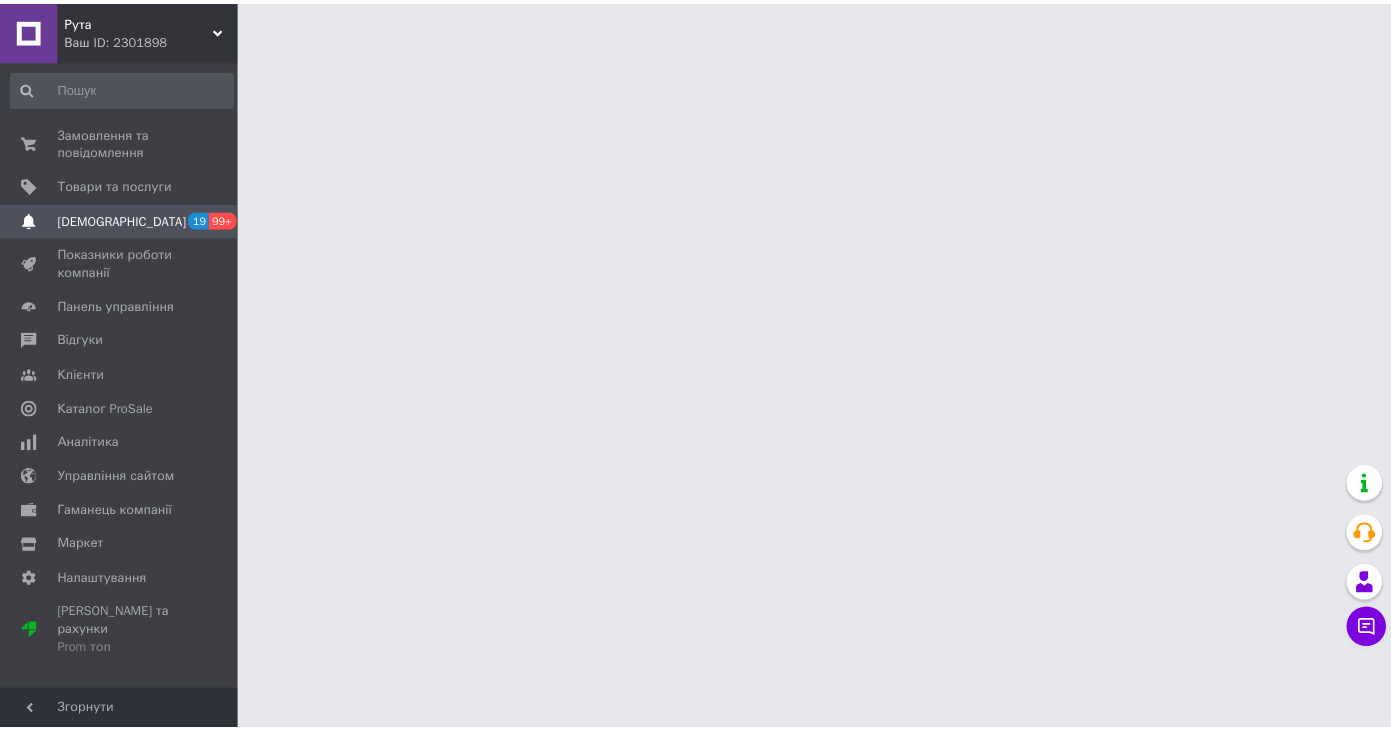scroll, scrollTop: 0, scrollLeft: 0, axis: both 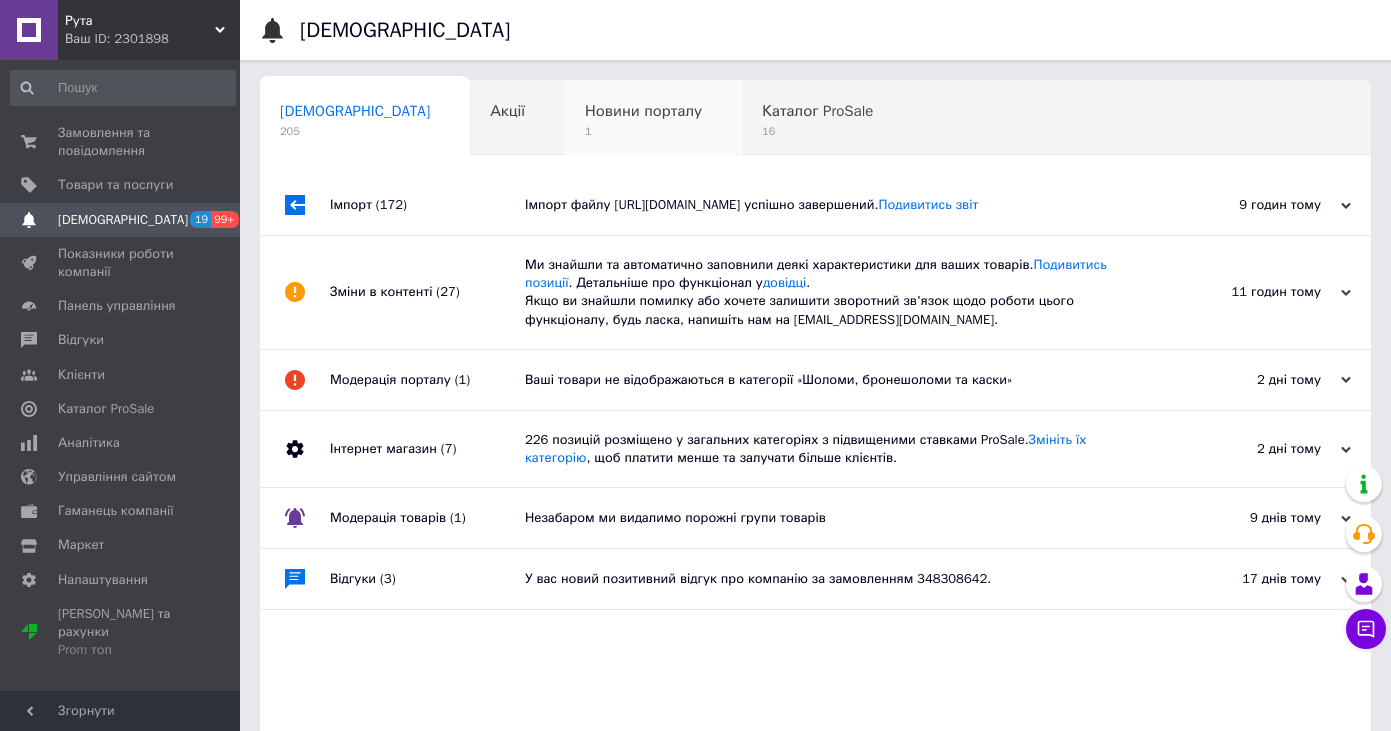 click on "Новини порталу" at bounding box center [643, 111] 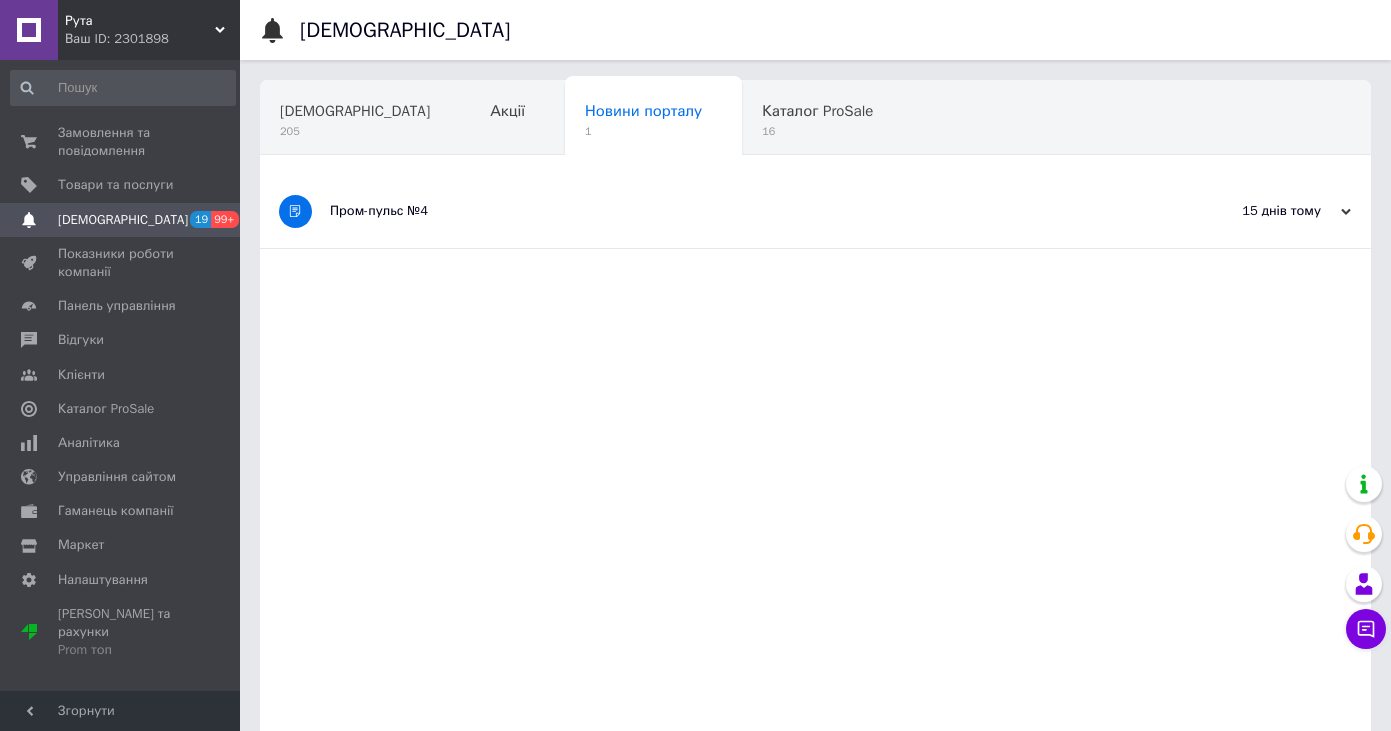 click on "Пром-пульс №4" at bounding box center [740, 211] 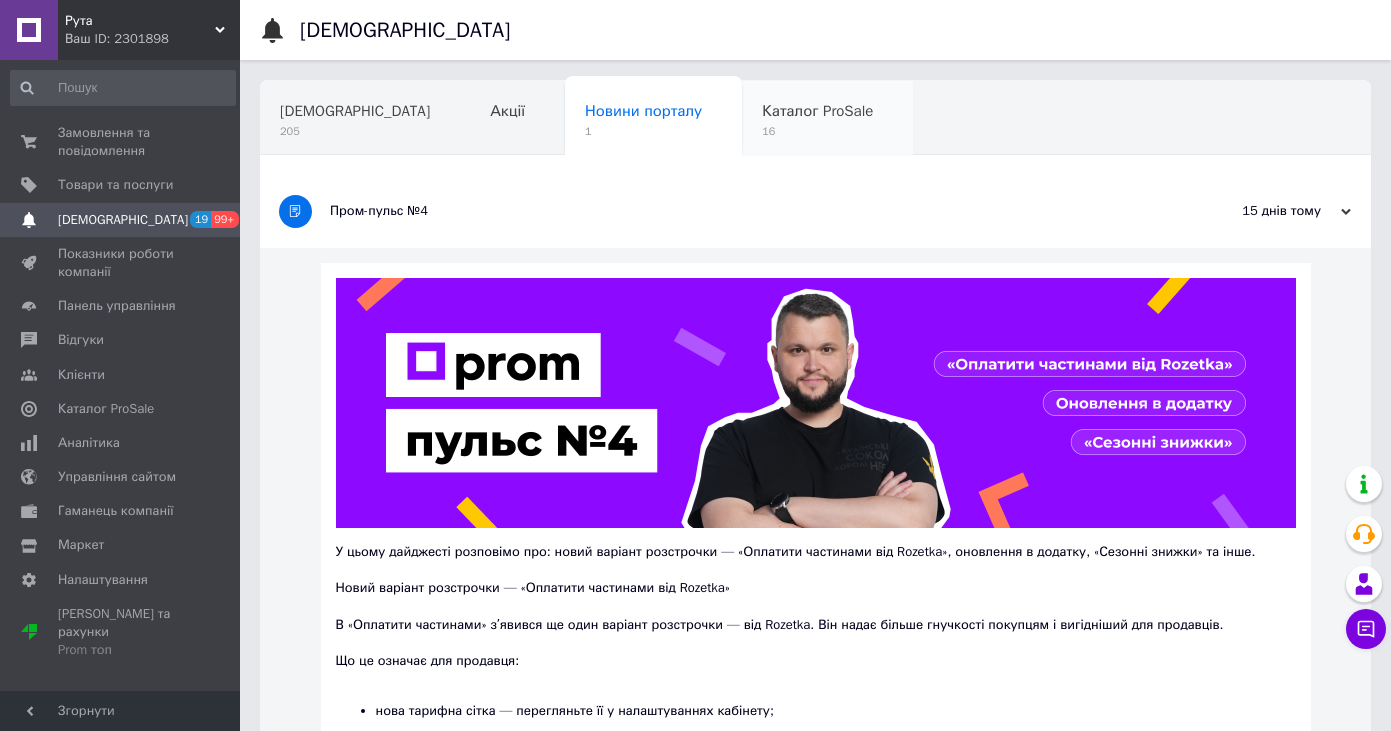 click on "Каталог ProSale" at bounding box center [817, 111] 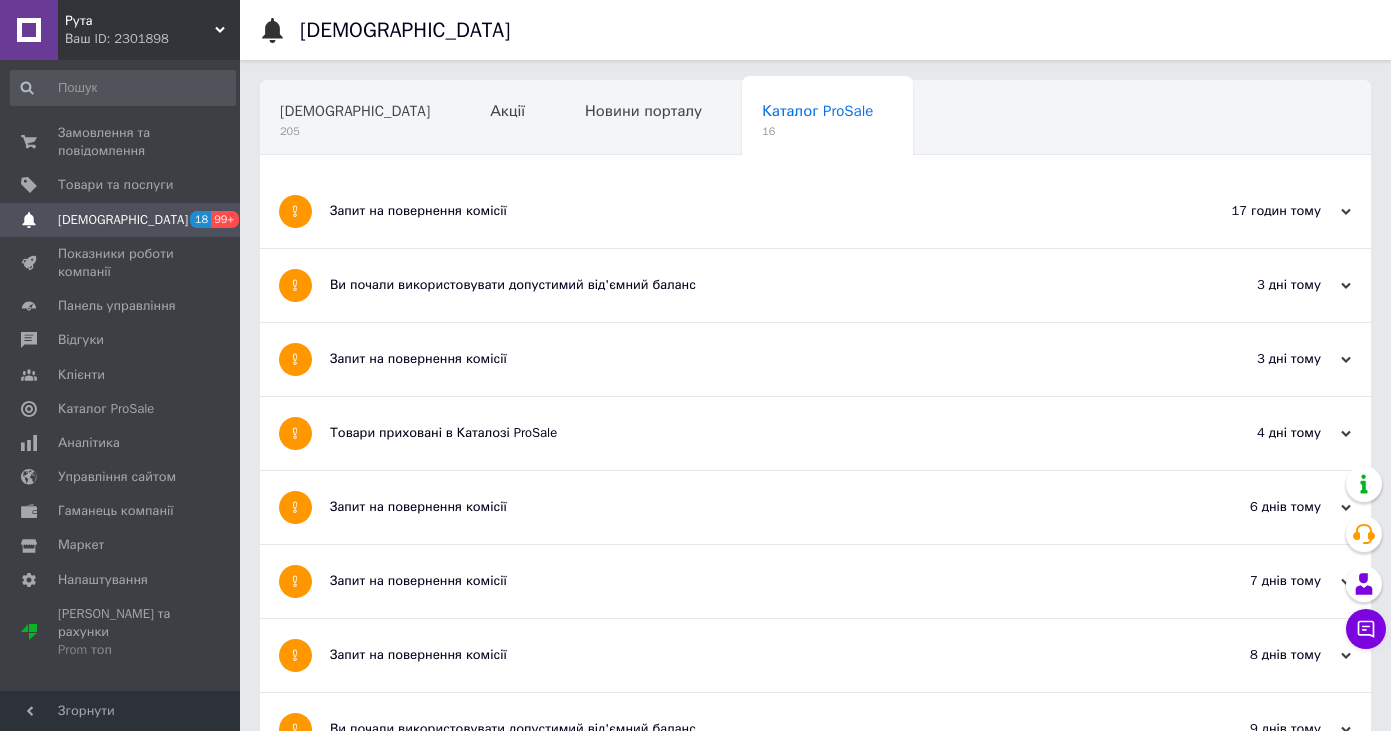 click 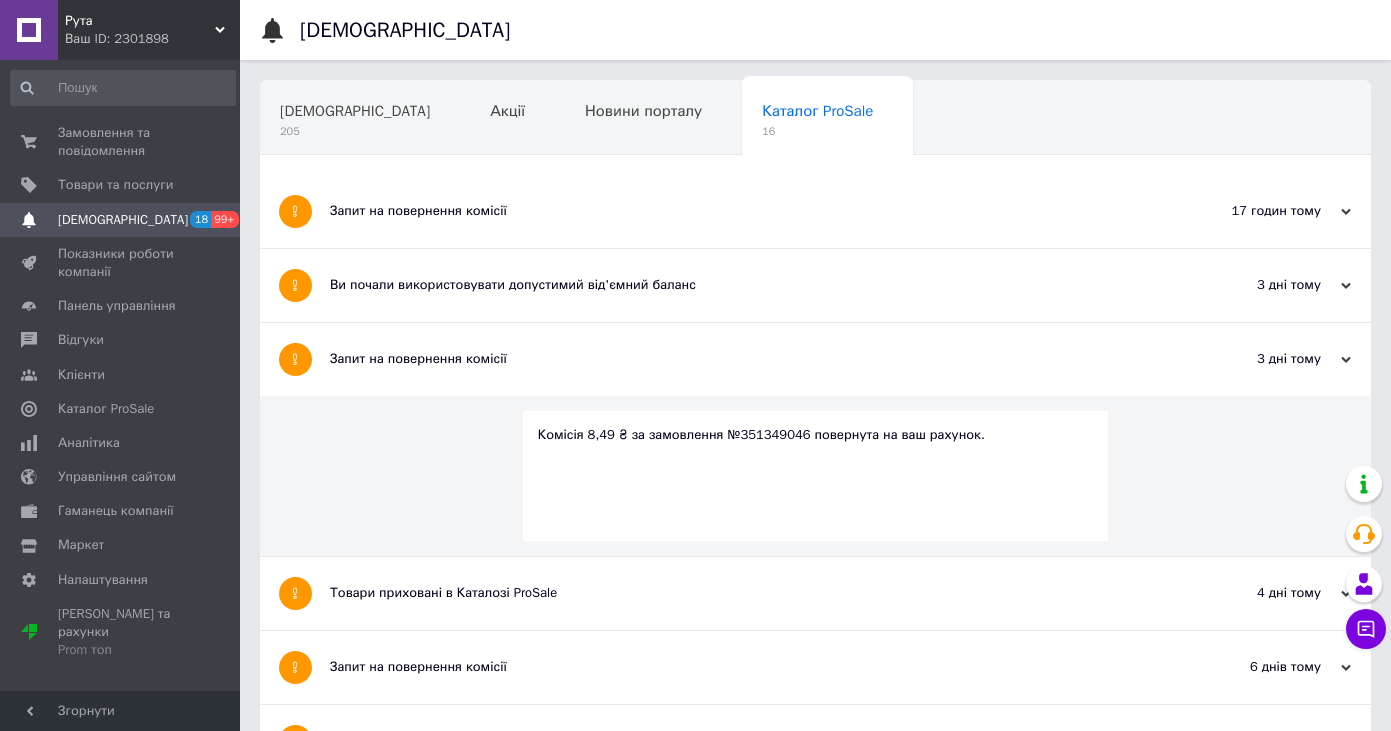 click on "17 годин тому 09.07.2025" at bounding box center [1261, 211] 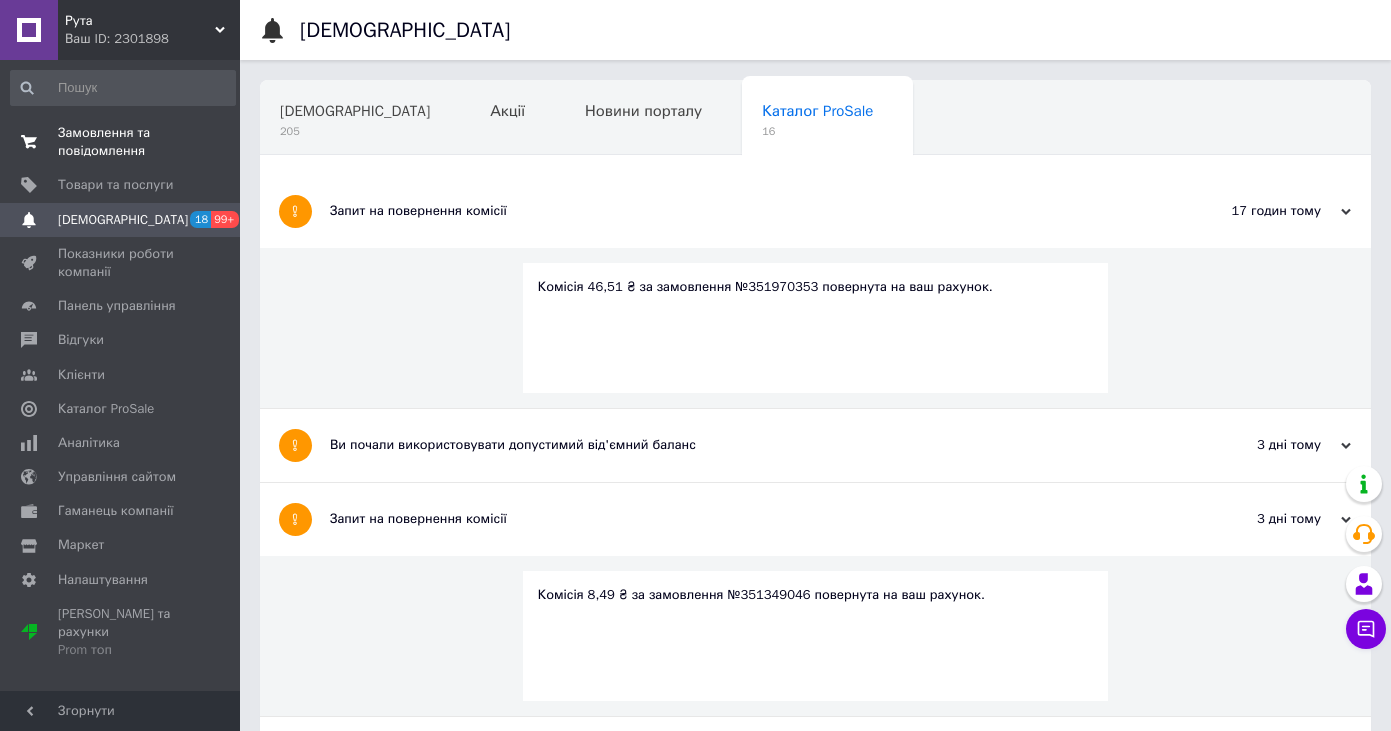 click on "Замовлення та повідомлення" at bounding box center [121, 142] 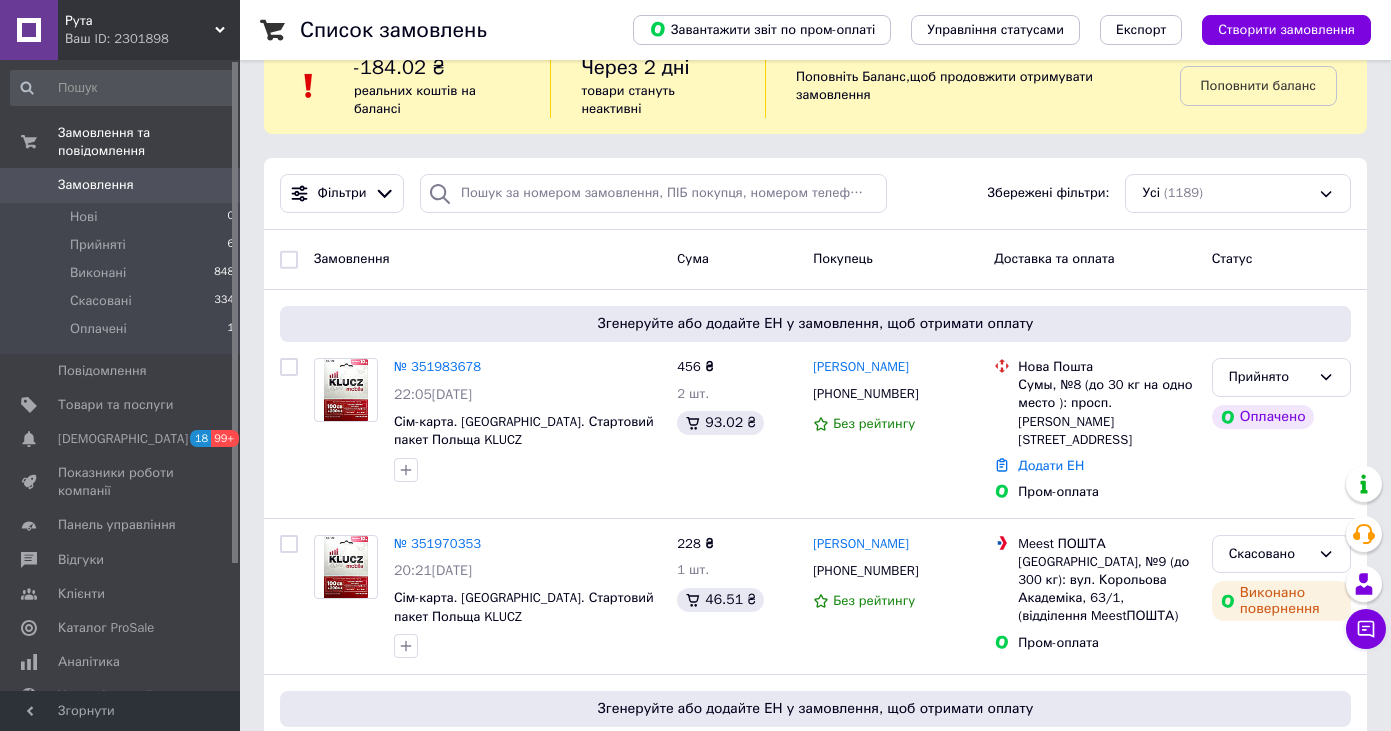 scroll, scrollTop: 0, scrollLeft: 0, axis: both 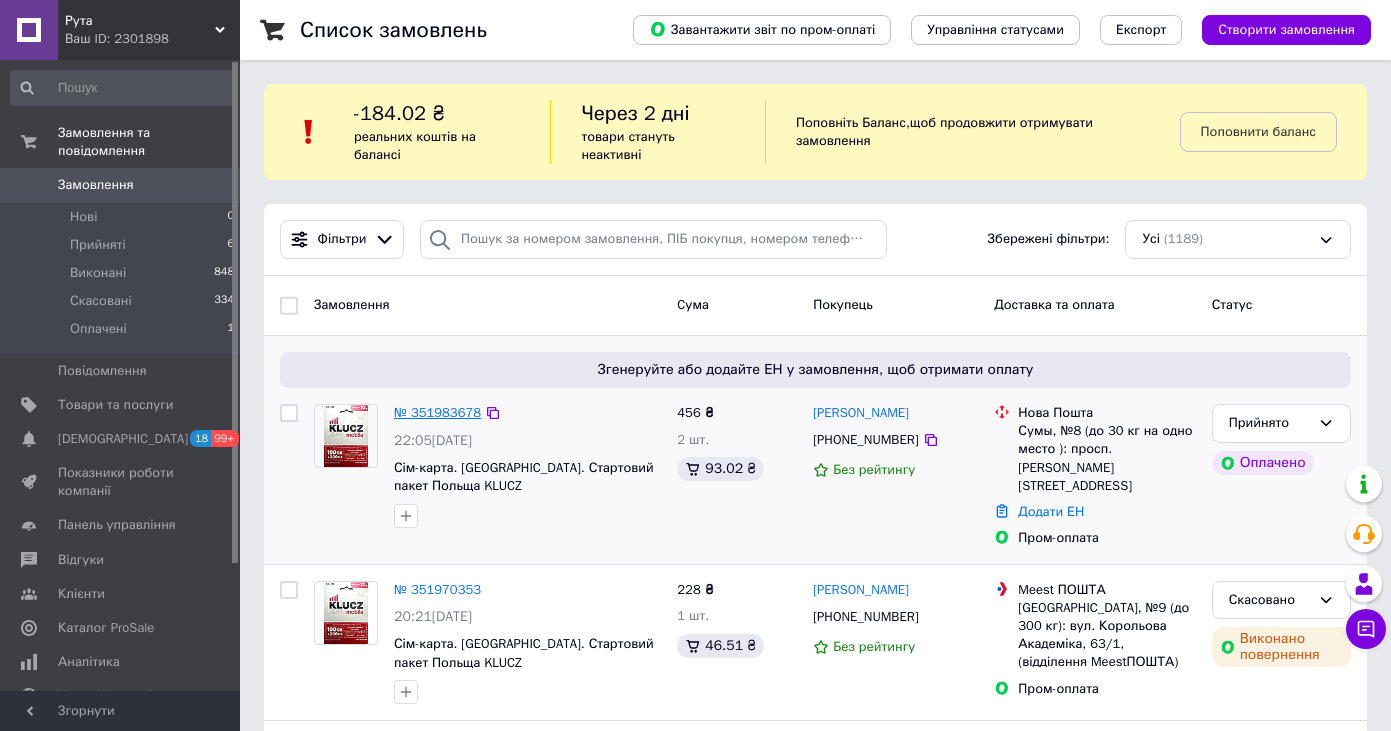 click on "№ 351983678" at bounding box center (437, 412) 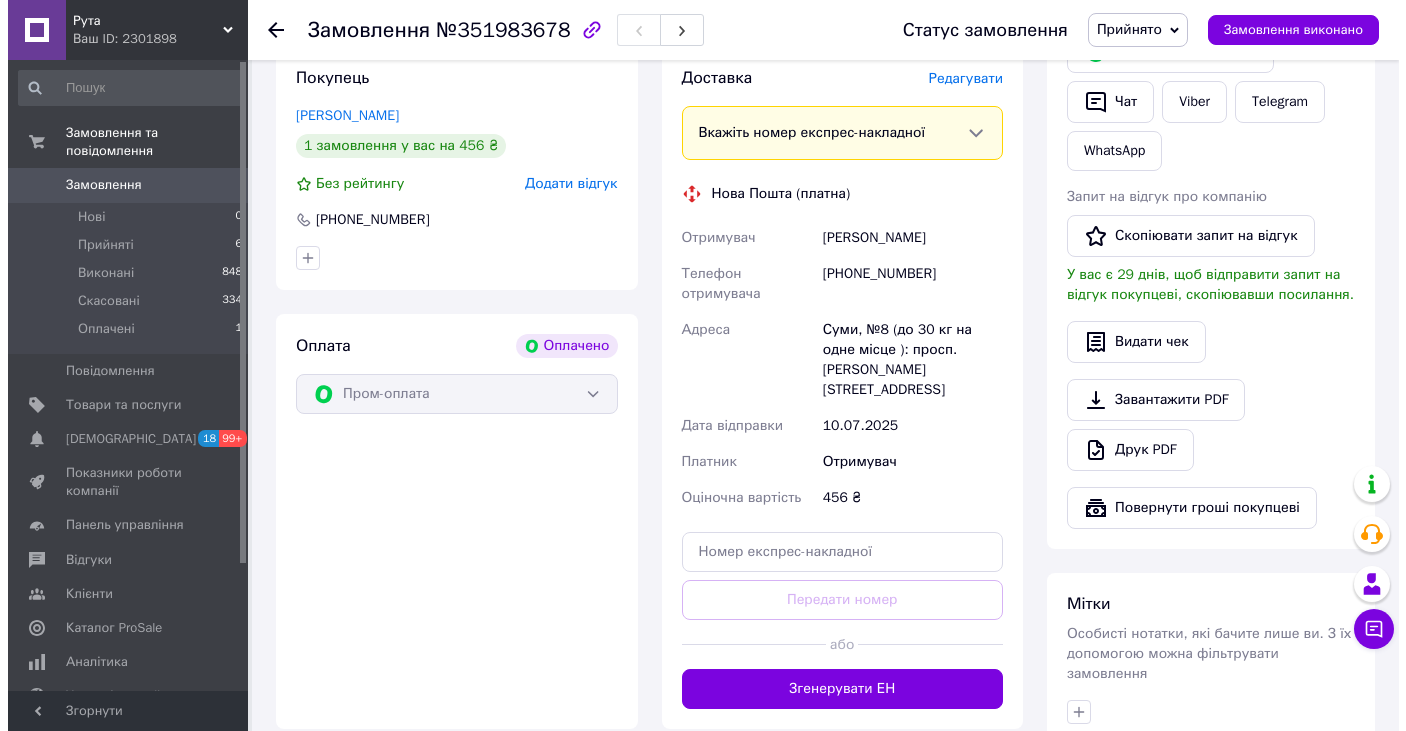 scroll, scrollTop: 333, scrollLeft: 0, axis: vertical 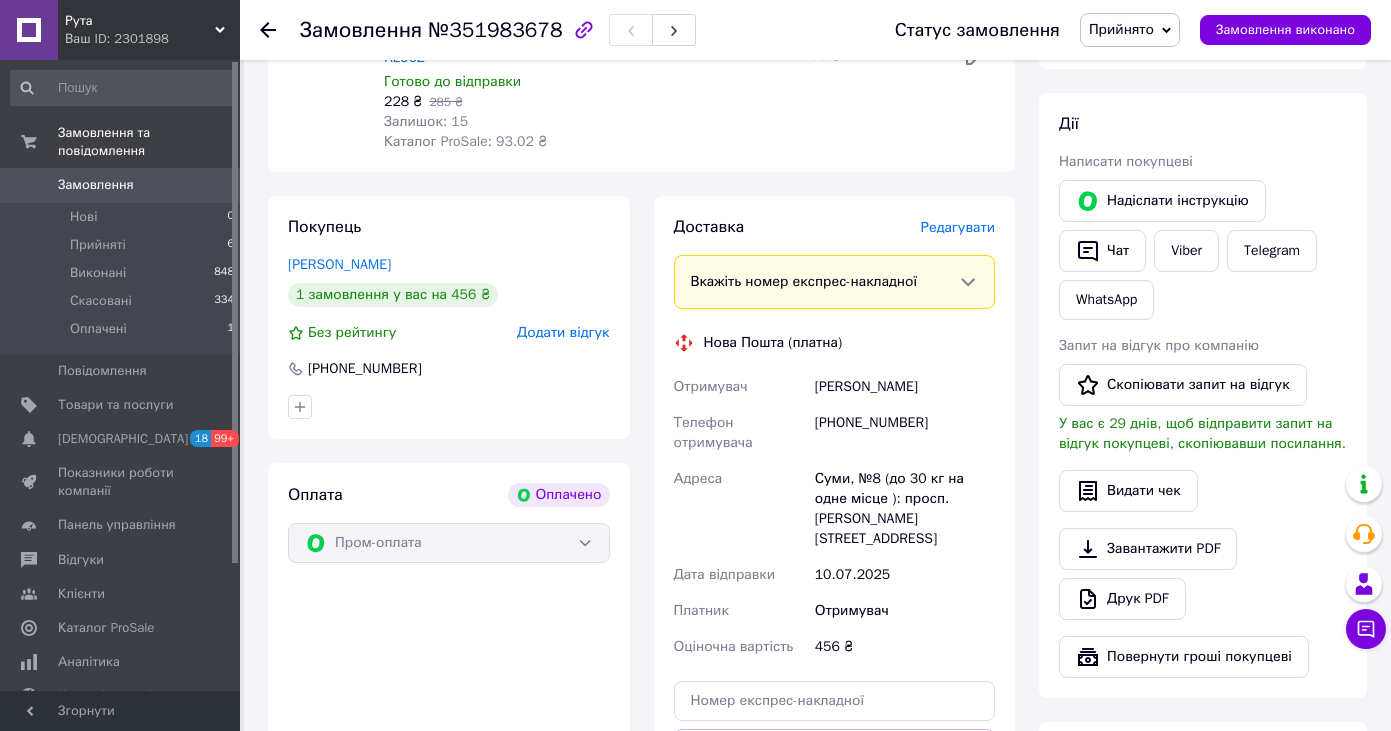 click on "Редагувати" at bounding box center (958, 227) 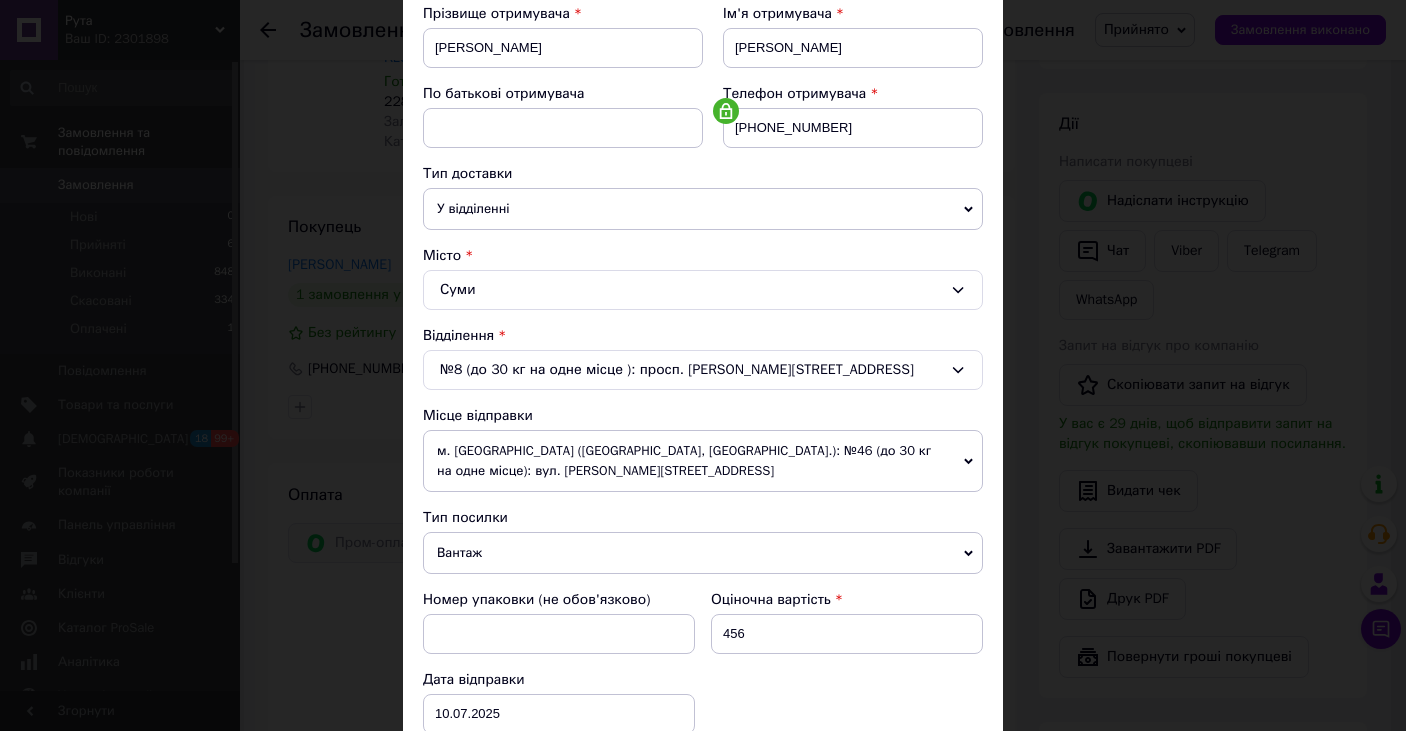 scroll, scrollTop: 500, scrollLeft: 0, axis: vertical 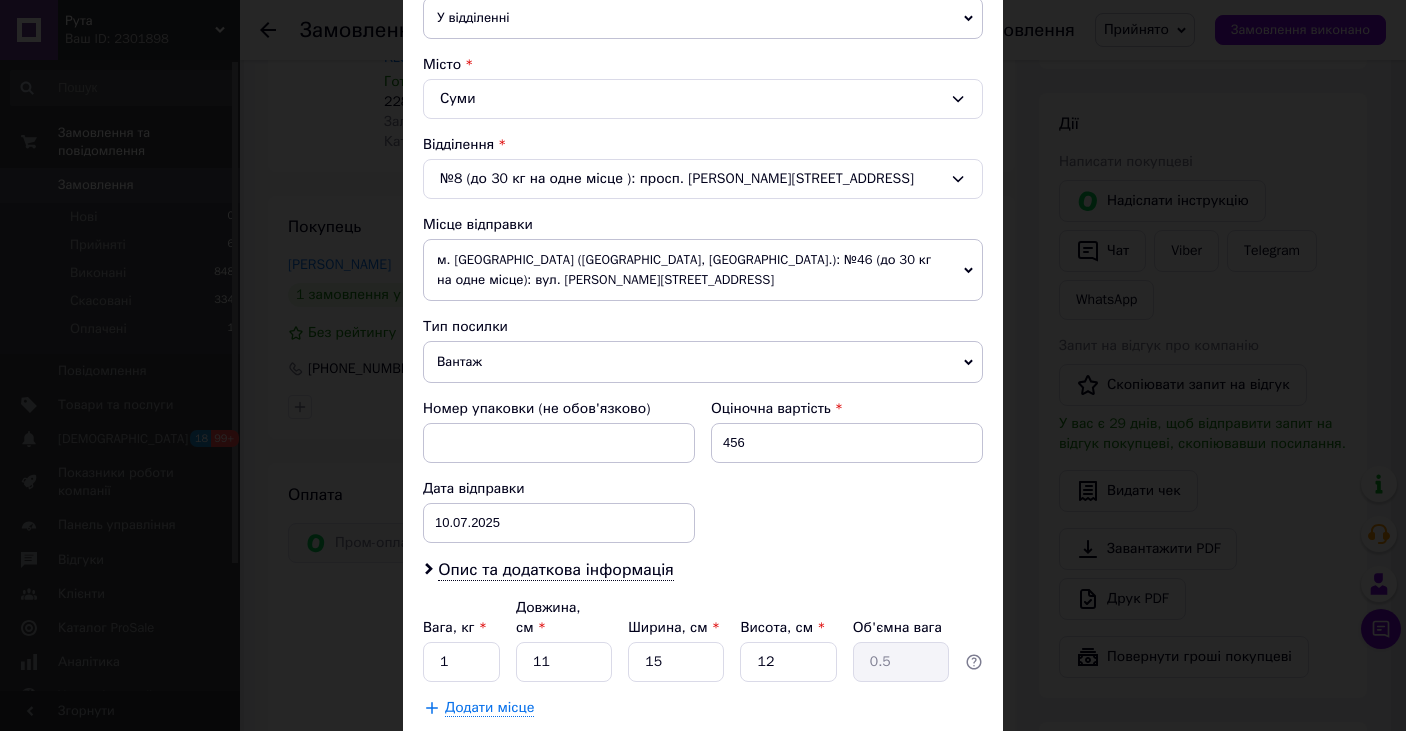 click on "Вантаж" at bounding box center (703, 362) 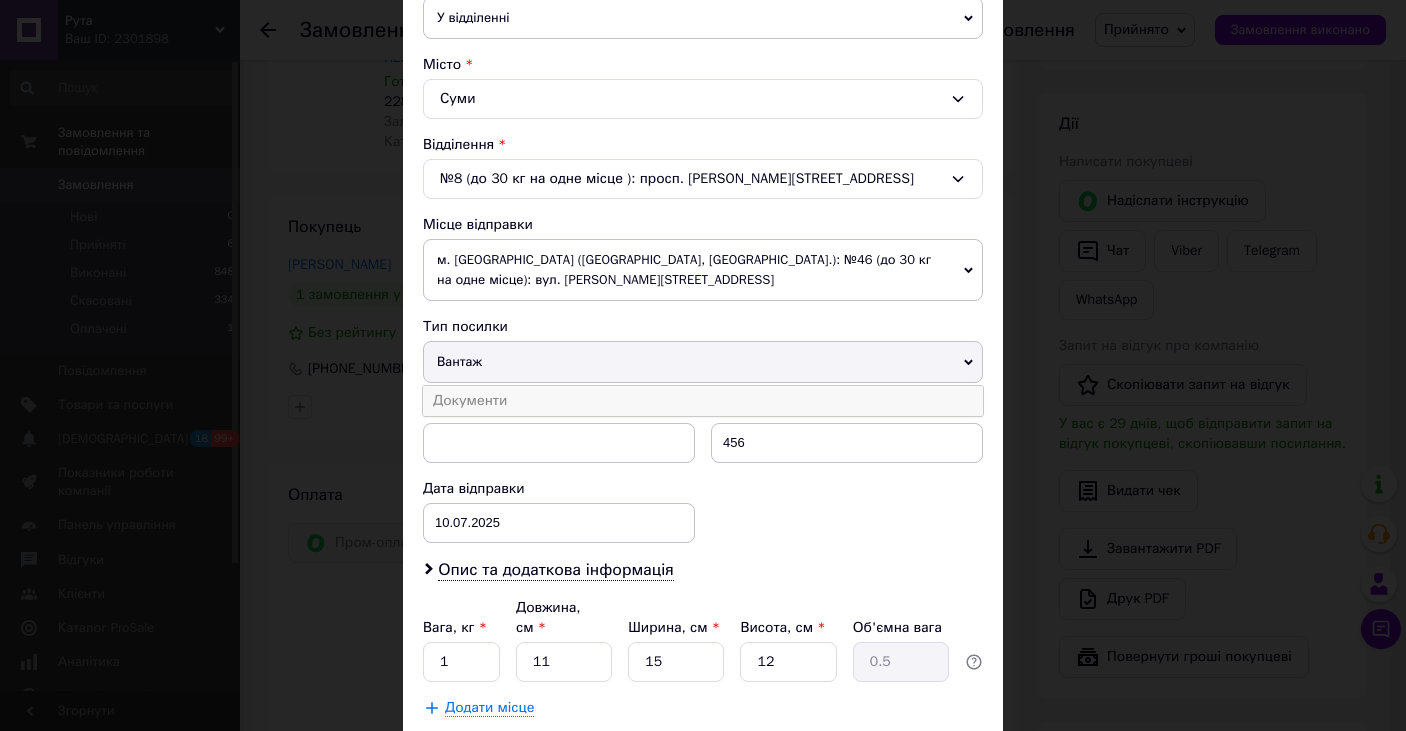 click on "Документи" at bounding box center (703, 401) 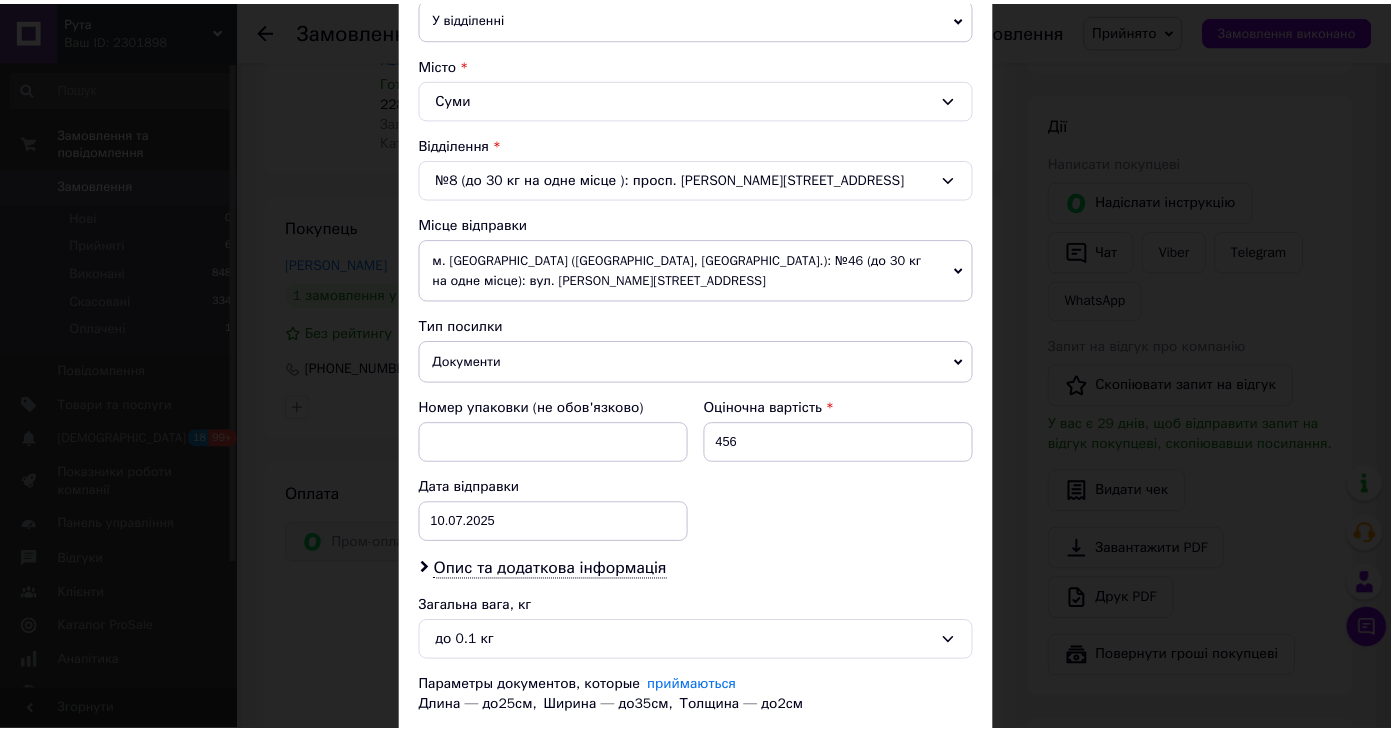 scroll, scrollTop: 637, scrollLeft: 0, axis: vertical 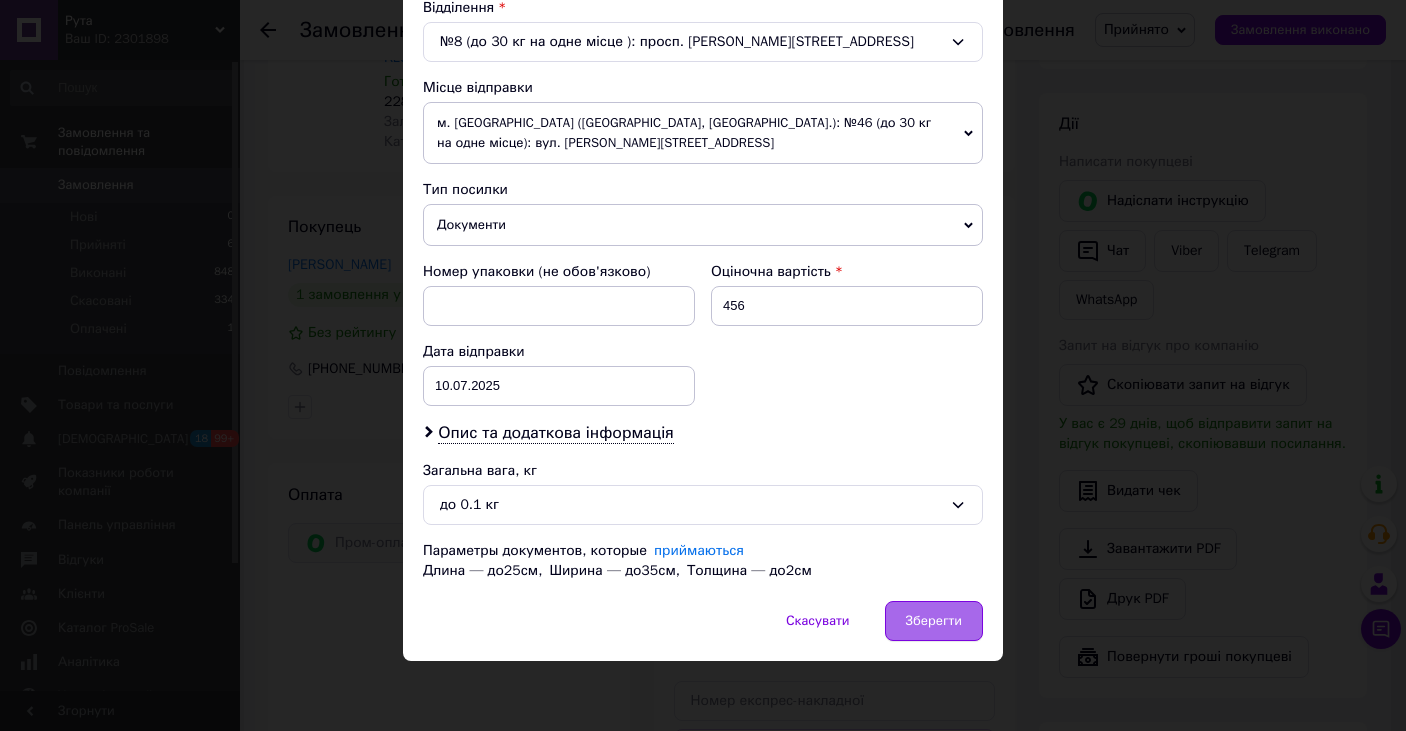 click on "Зберегти" at bounding box center (934, 621) 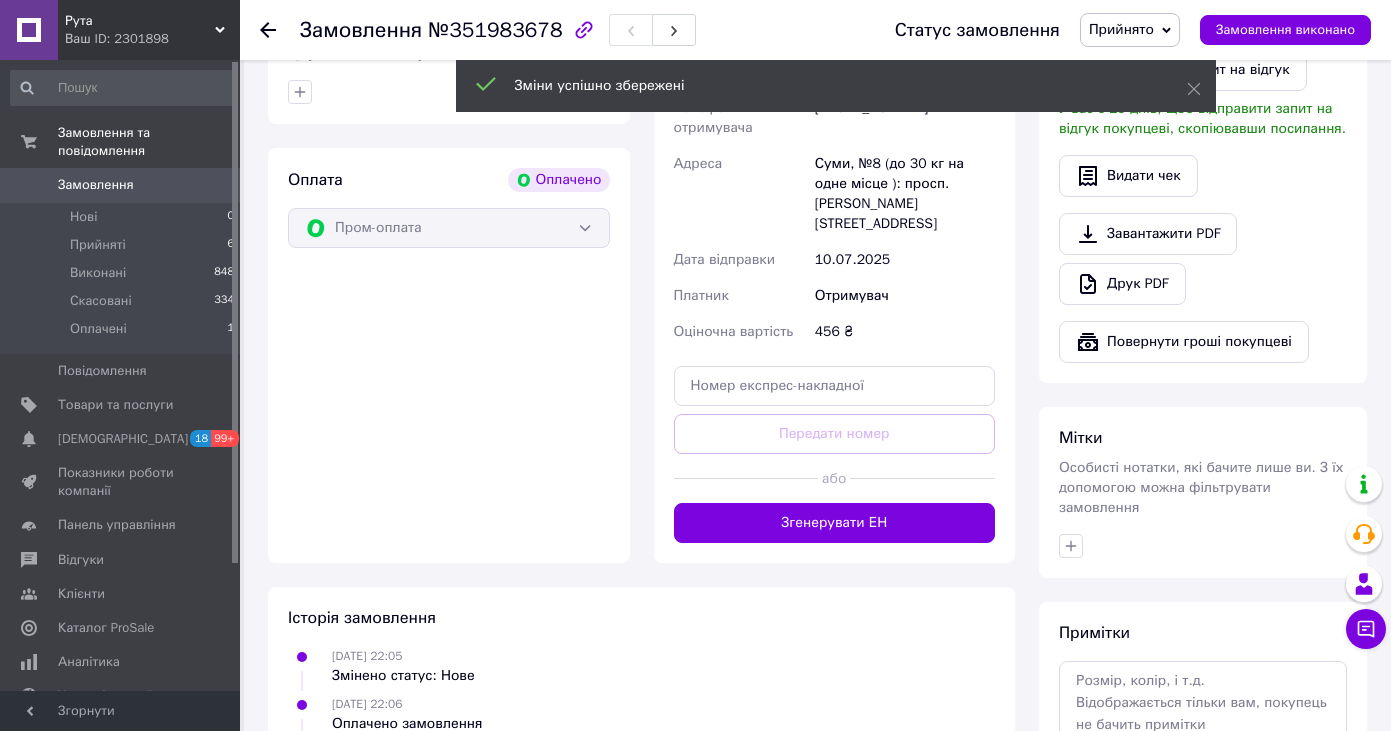 scroll, scrollTop: 833, scrollLeft: 0, axis: vertical 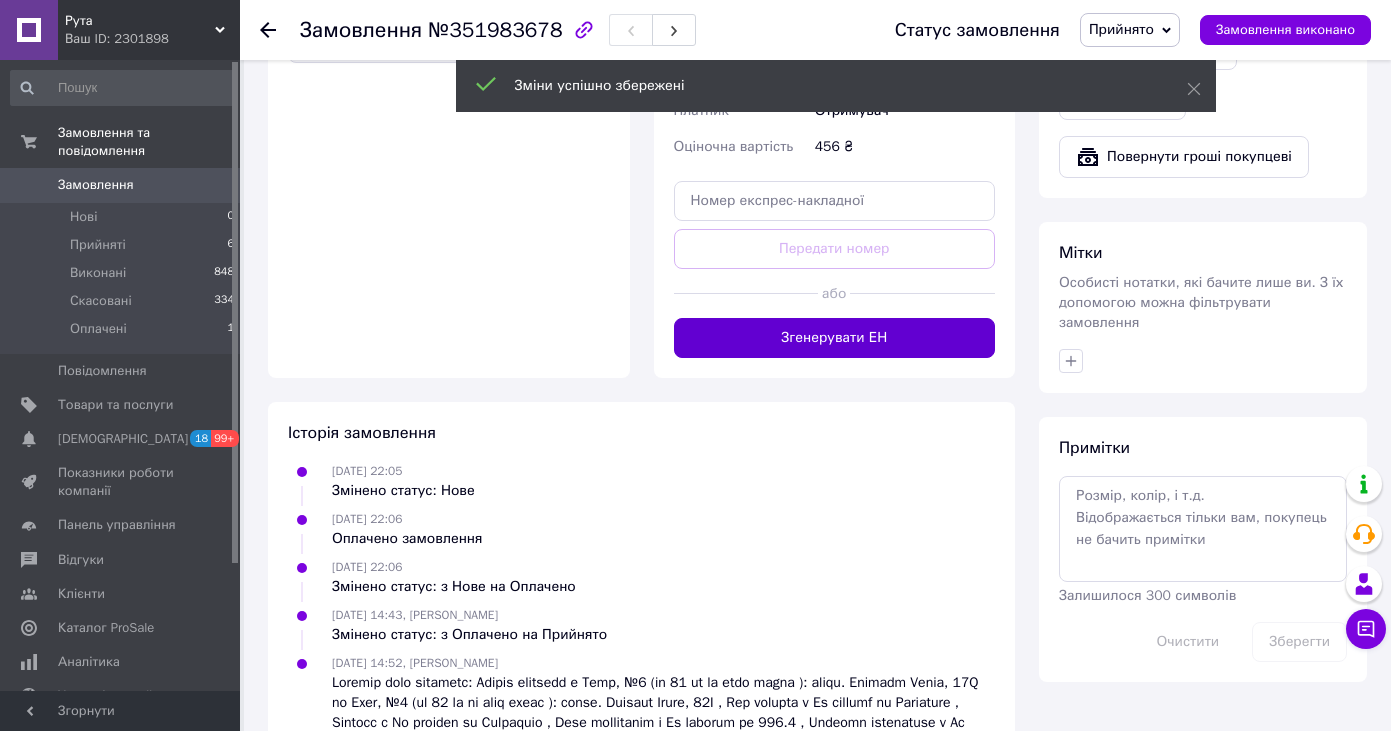 click on "Згенерувати ЕН" at bounding box center (835, 338) 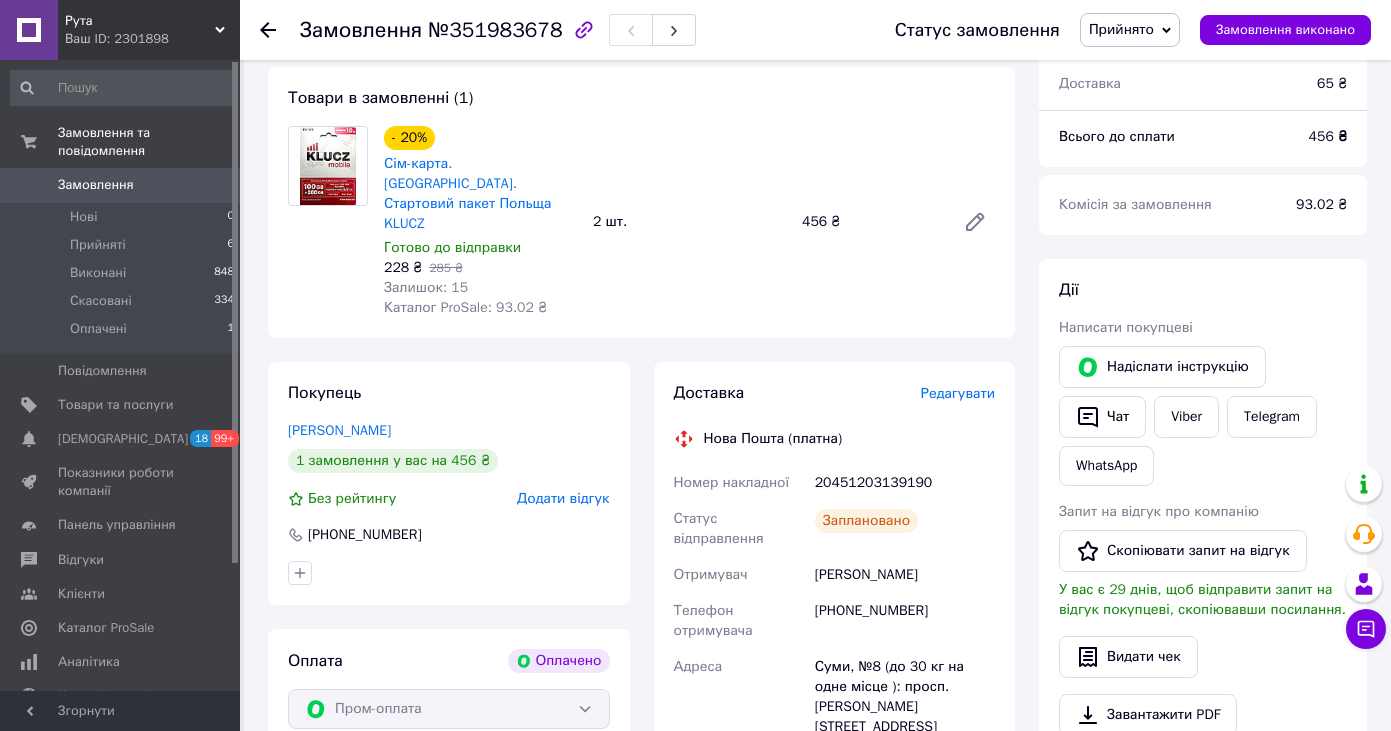 scroll, scrollTop: 0, scrollLeft: 0, axis: both 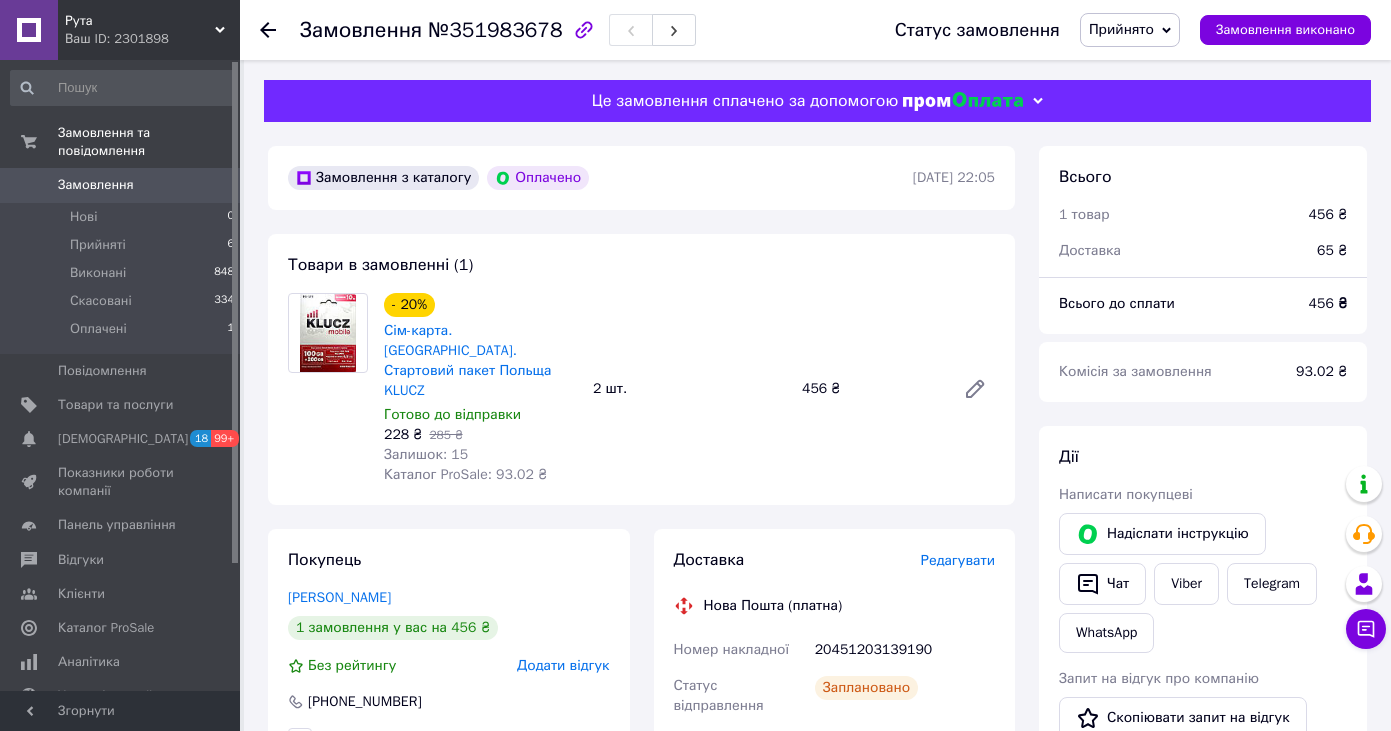 click 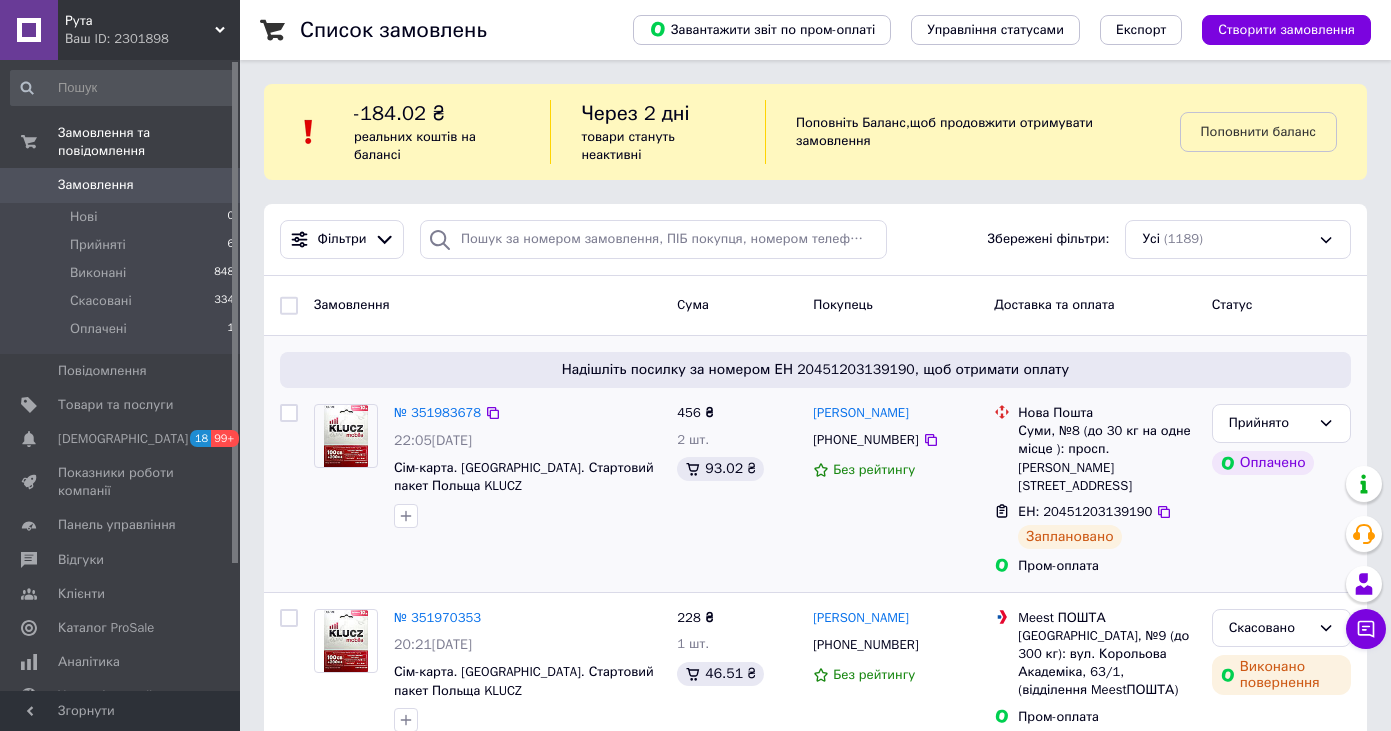 scroll, scrollTop: 167, scrollLeft: 0, axis: vertical 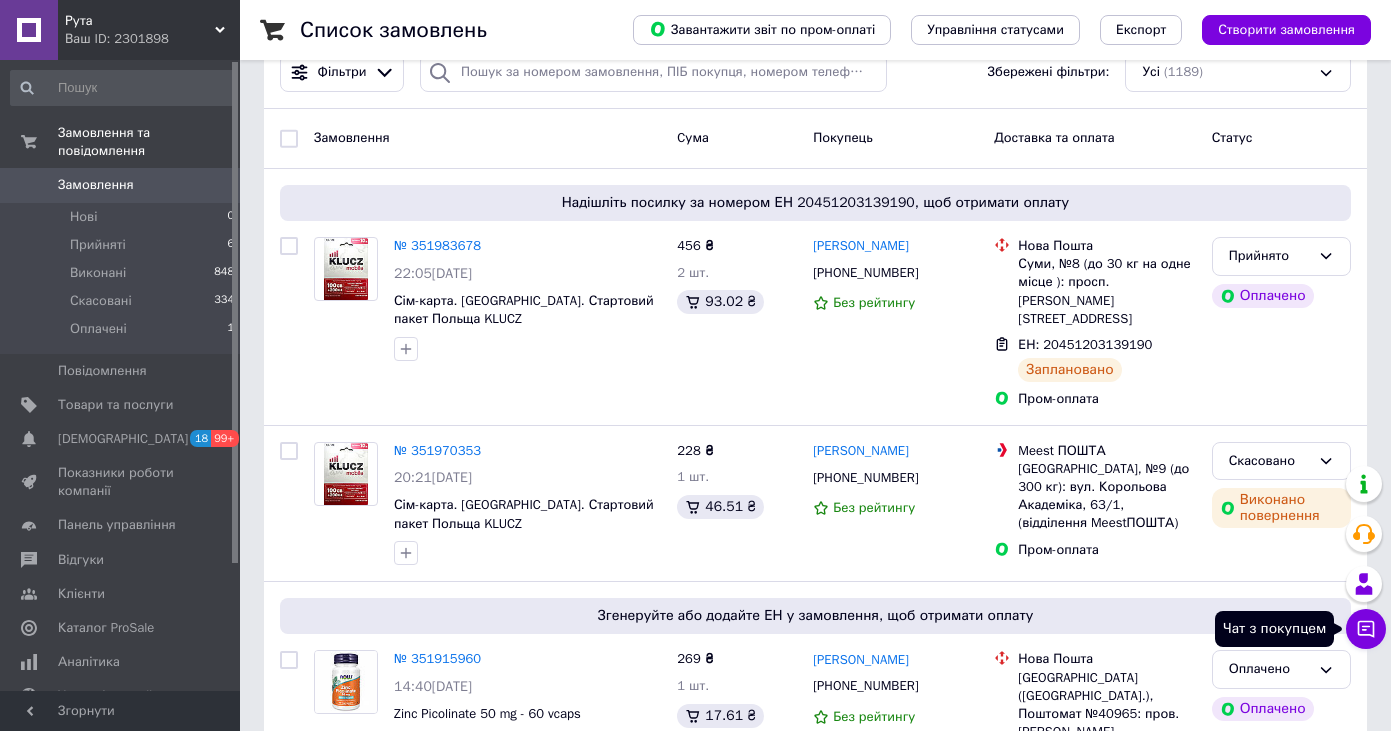 click 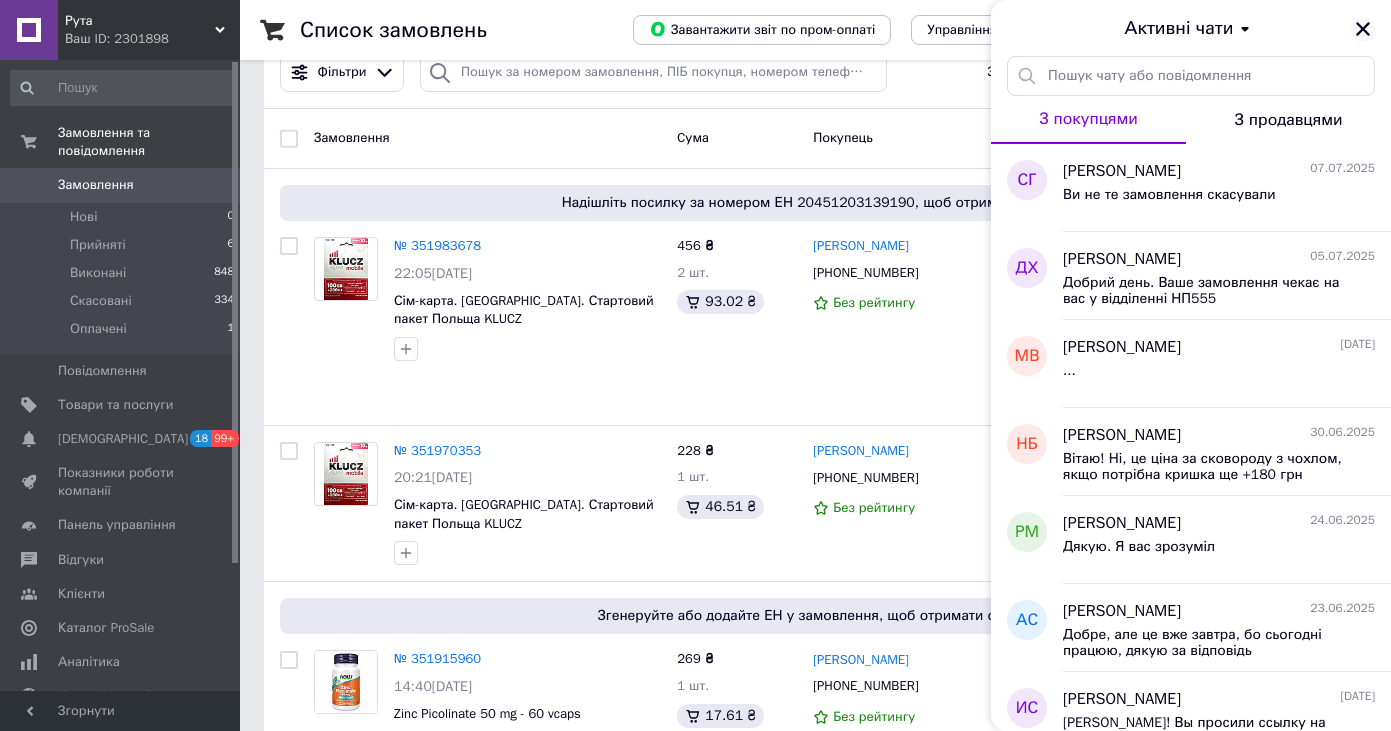 click 